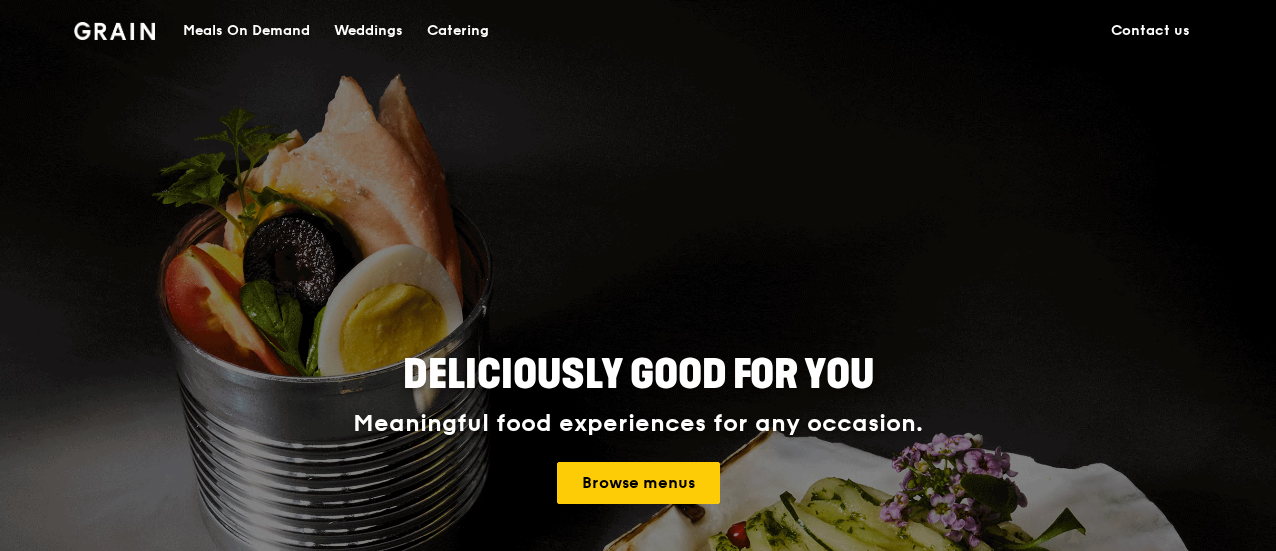 scroll, scrollTop: 0, scrollLeft: 0, axis: both 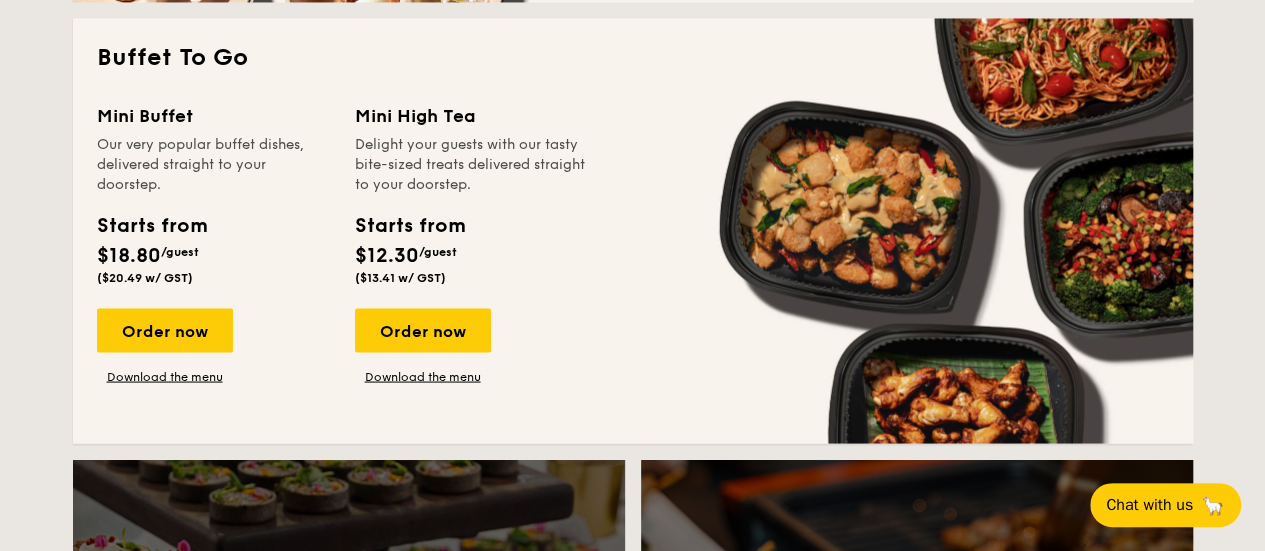 drag, startPoint x: 1275, startPoint y: 55, endPoint x: 1279, endPoint y: 223, distance: 168.0476 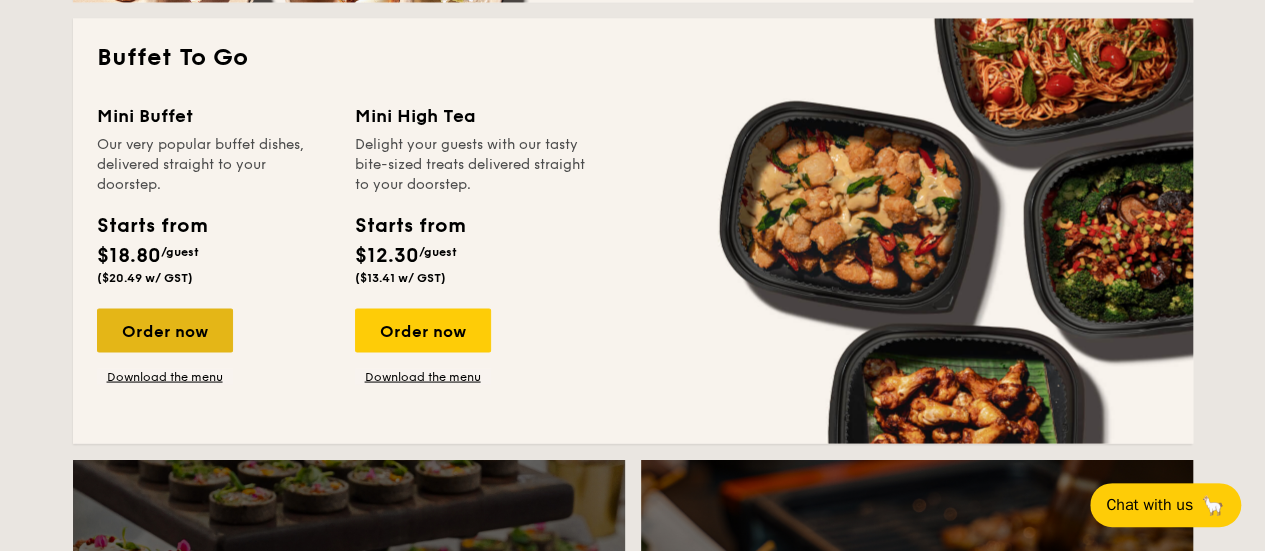 click on "Order now" at bounding box center [165, 330] 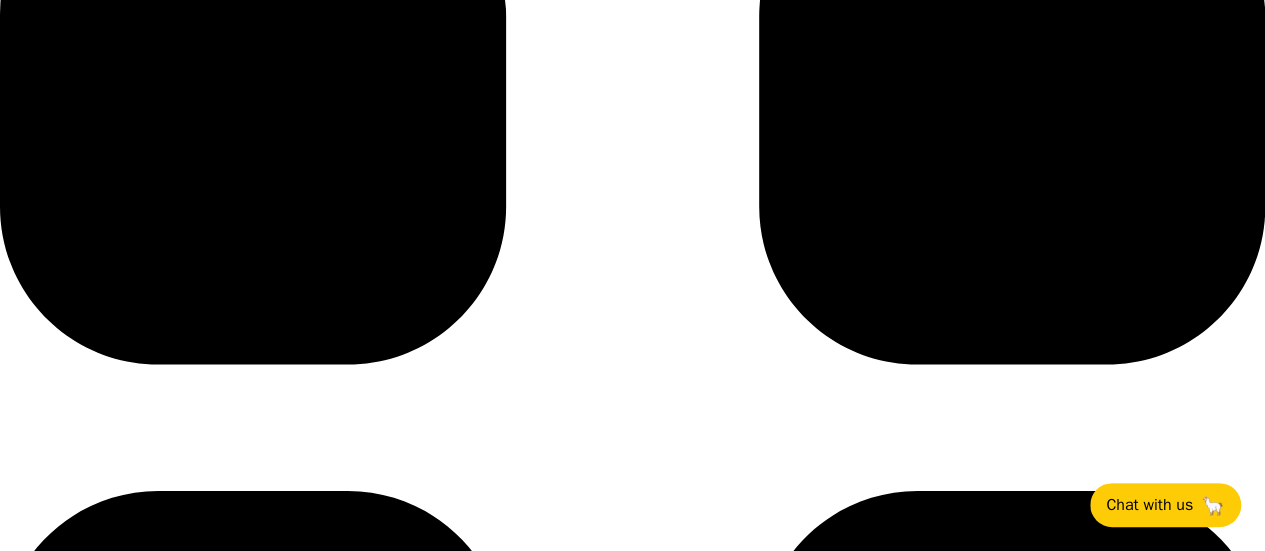 scroll, scrollTop: 0, scrollLeft: 0, axis: both 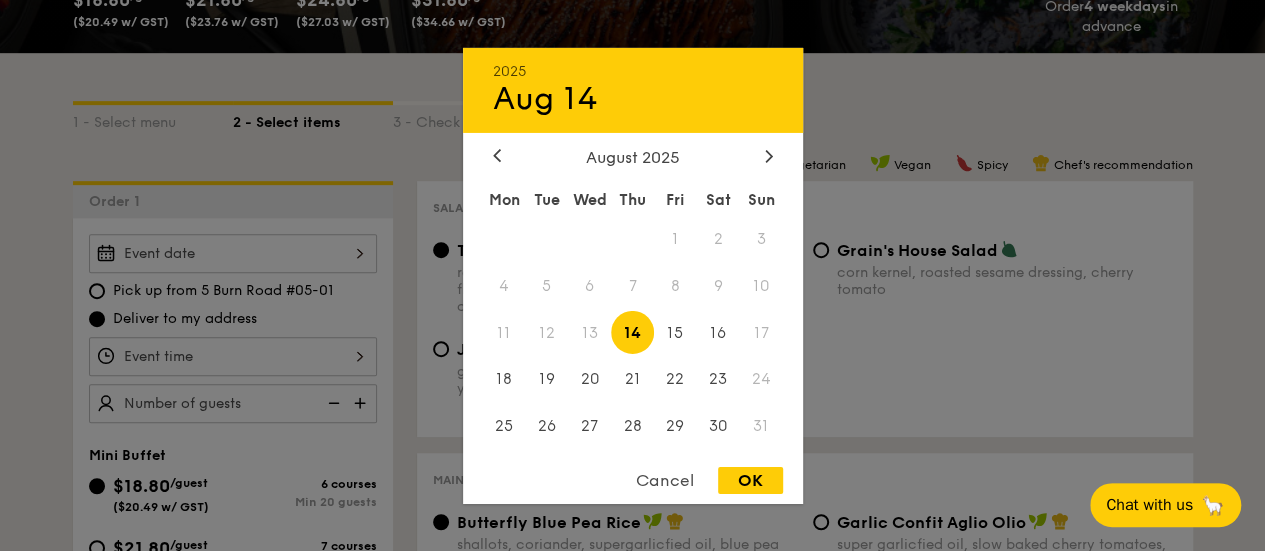 click on "[DATE] [TIME]       [DATE] [DAY] [DAY] [DAY] [DAY] [DAY] [DAY] [DAY]   [NUMBER] [NUMBER] [NUMBER] [NUMBER] [NUMBER] [NUMBER] [NUMBER] [NUMBER] [NUMBER] [NUMBER] [NUMBER] [NUMBER] [NUMBER] [NUMBER] [NUMBER] [NUMBER] [NUMBER] [NUMBER] [NUMBER] [NUMBER] [NUMBER] [NUMBER] [NUMBER] [NUMBER] [NUMBER] [NUMBER] [NUMBER]     Cancel   OK" at bounding box center [233, 253] 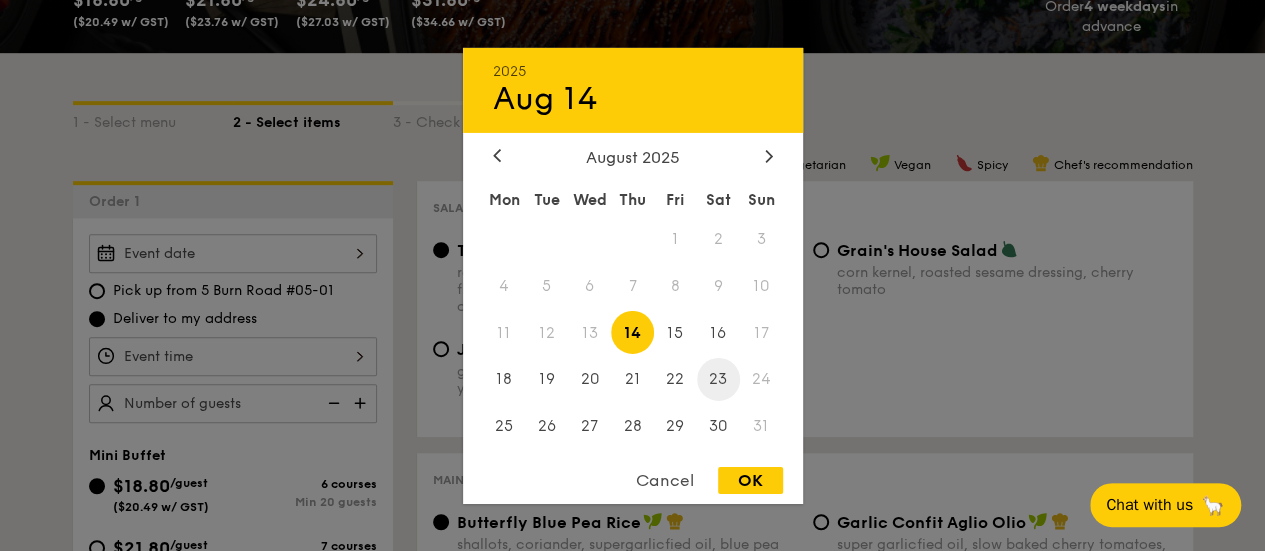 click on "23" at bounding box center (718, 379) 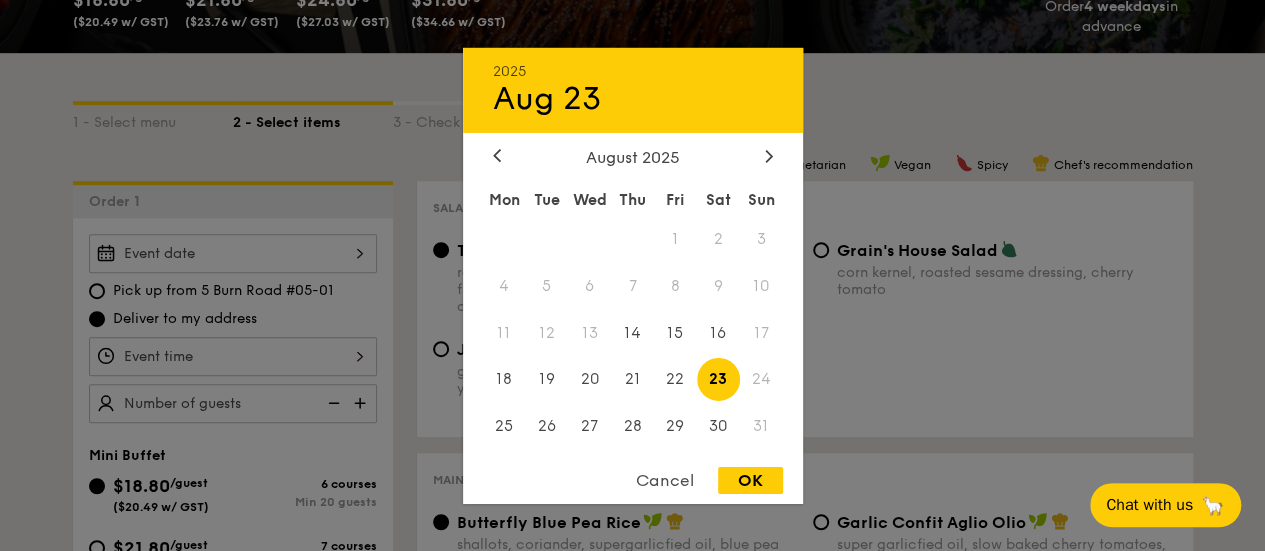 click at bounding box center [632, 275] 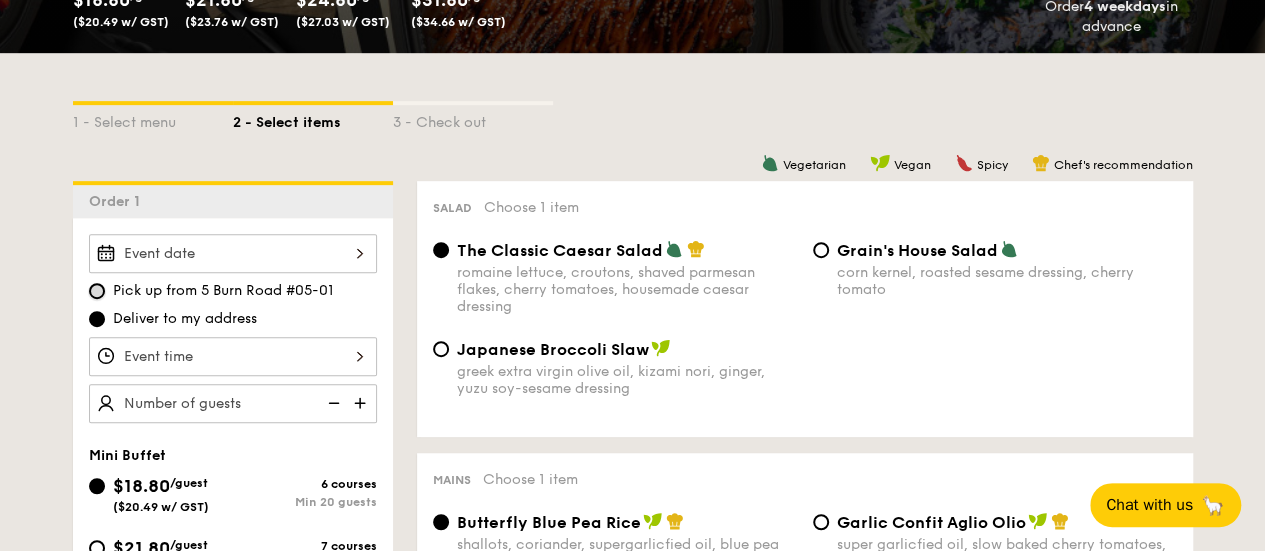 click on "Pick up from 5 Burn Road #05-01" at bounding box center [97, 291] 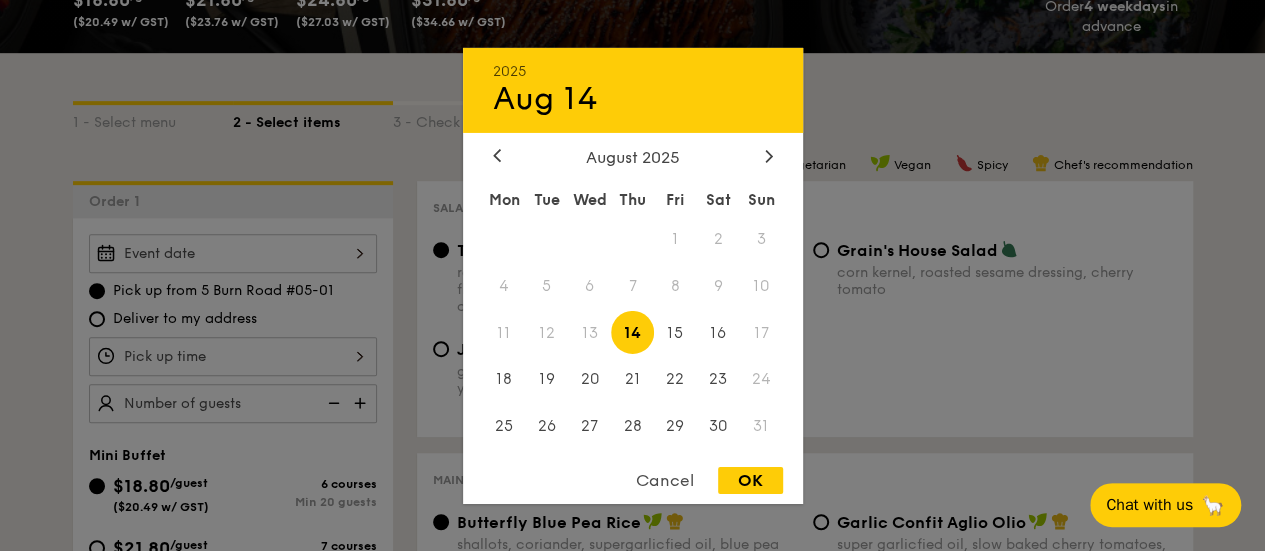 click on "[DATE] [TIME]       [DATE] [DAY] [DAY] [DAY] [DAY] [DAY] [DAY] [DAY]   [NUMBER] [NUMBER] [NUMBER] [NUMBER] [NUMBER] [NUMBER] [NUMBER] [NUMBER] [NUMBER] [NUMBER] [NUMBER] [NUMBER] [NUMBER] [NUMBER] [NUMBER] [NUMBER] [NUMBER] [NUMBER] [NUMBER] [NUMBER] [NUMBER] [NUMBER] [NUMBER] [NUMBER] [NUMBER] [NUMBER] [NUMBER]     Cancel   OK" at bounding box center [233, 253] 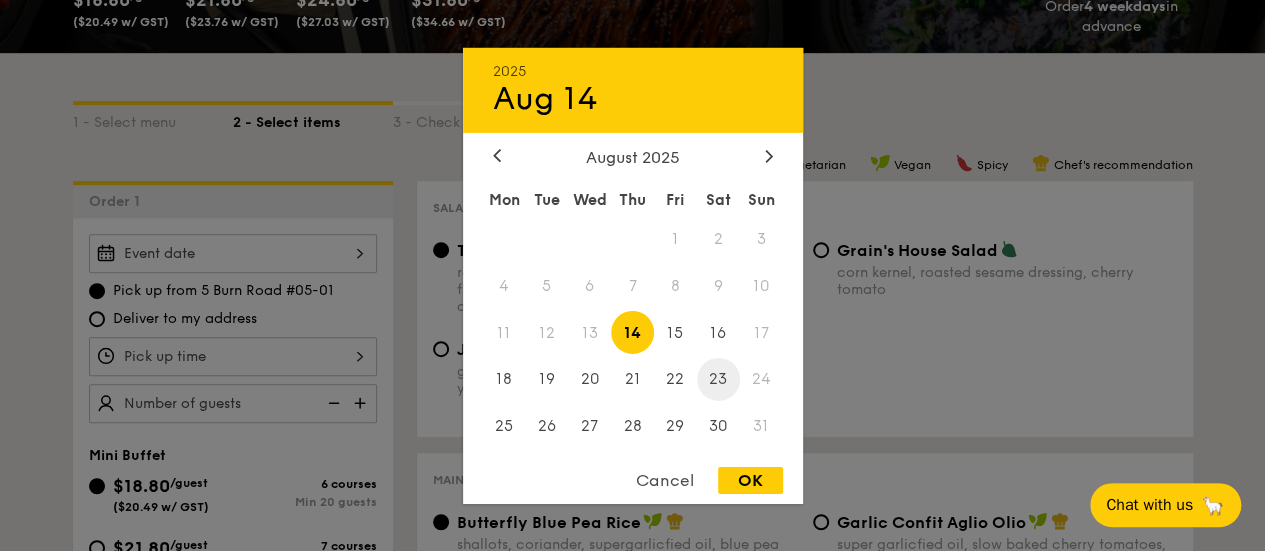 click on "23" at bounding box center (718, 379) 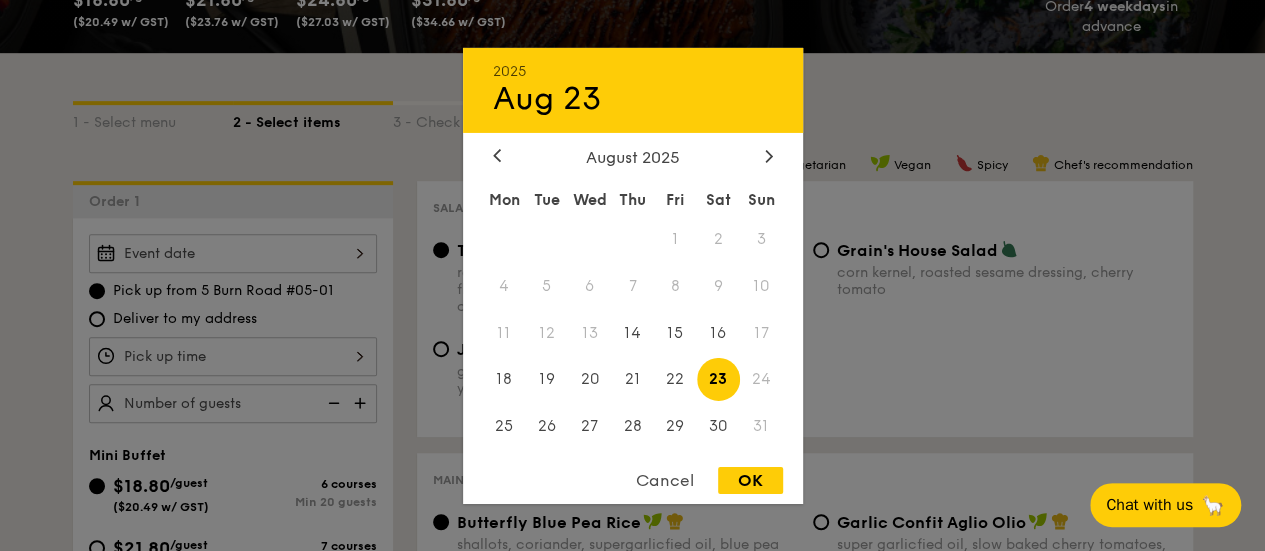 click at bounding box center [632, 275] 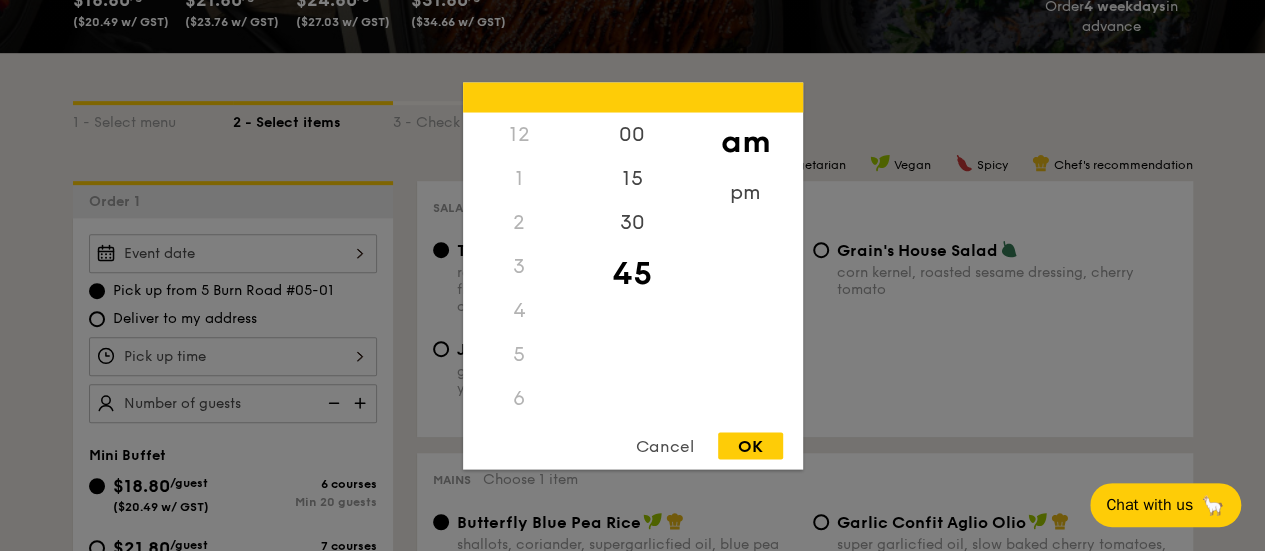 click on "12 1 2 3 4 5 6 7 8 9 10 11   00 15 30 45   am   pm   Cancel   OK" at bounding box center [233, 356] 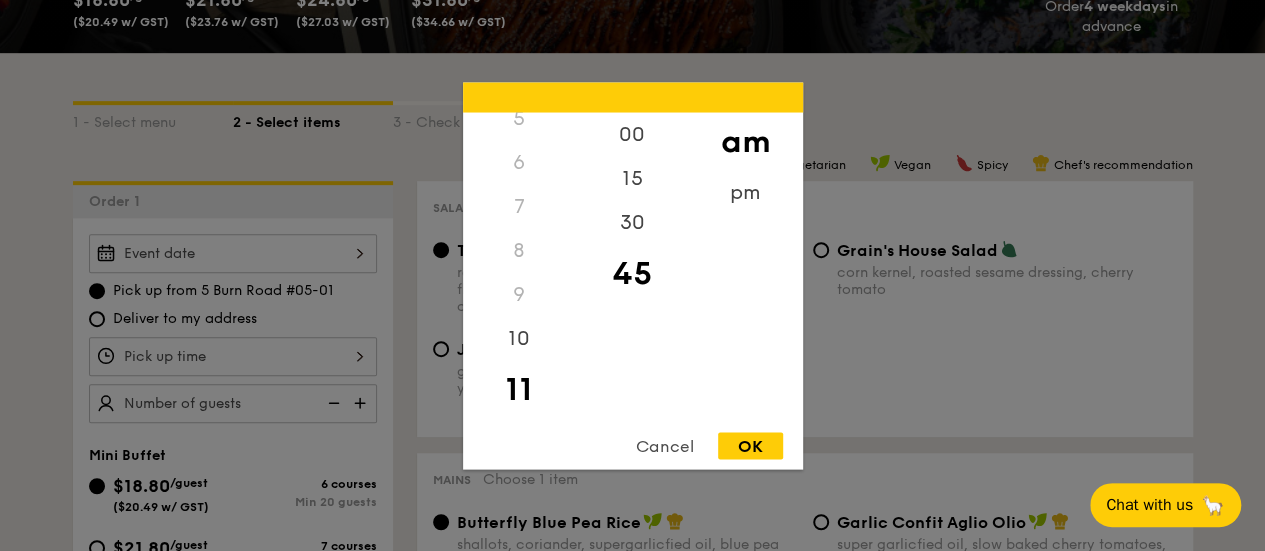 click on "11" at bounding box center (519, 389) 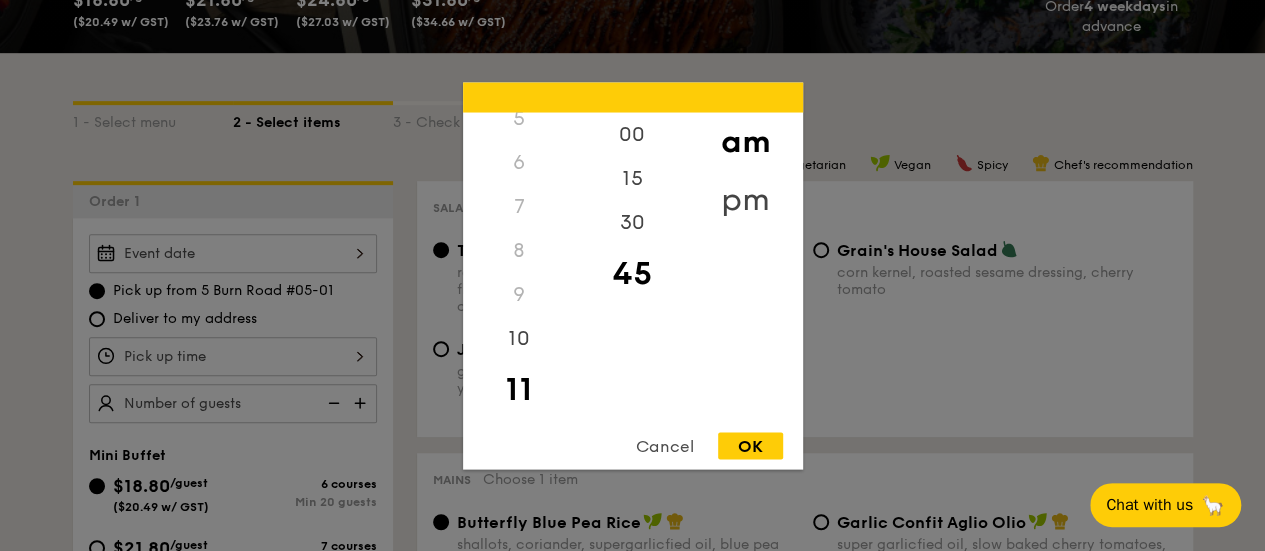 click on "pm" at bounding box center [745, 199] 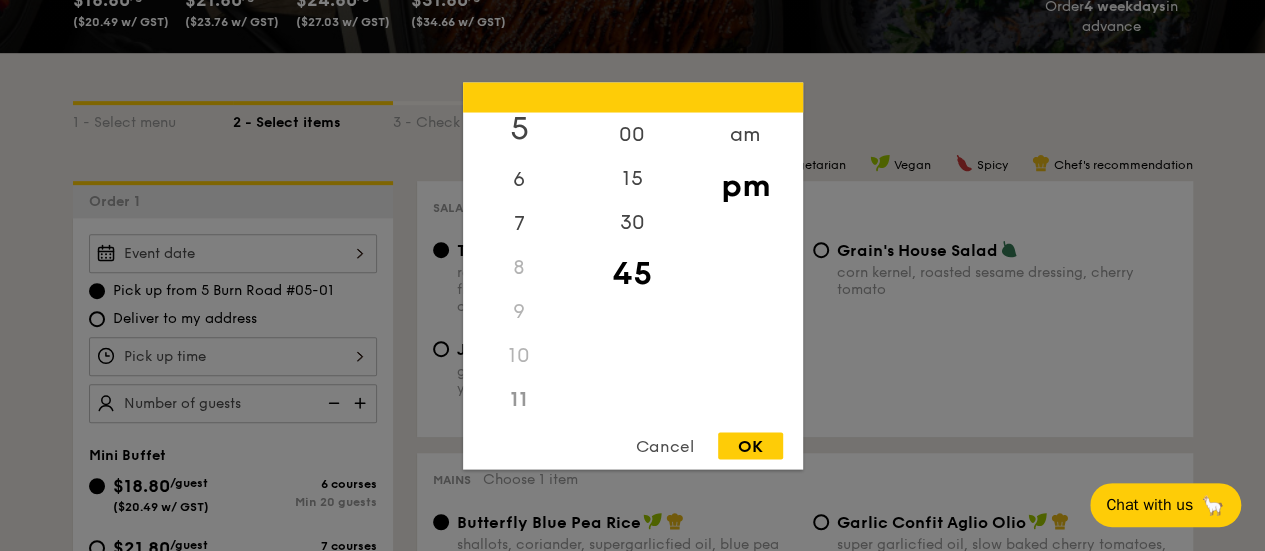 scroll, scrollTop: 236, scrollLeft: 0, axis: vertical 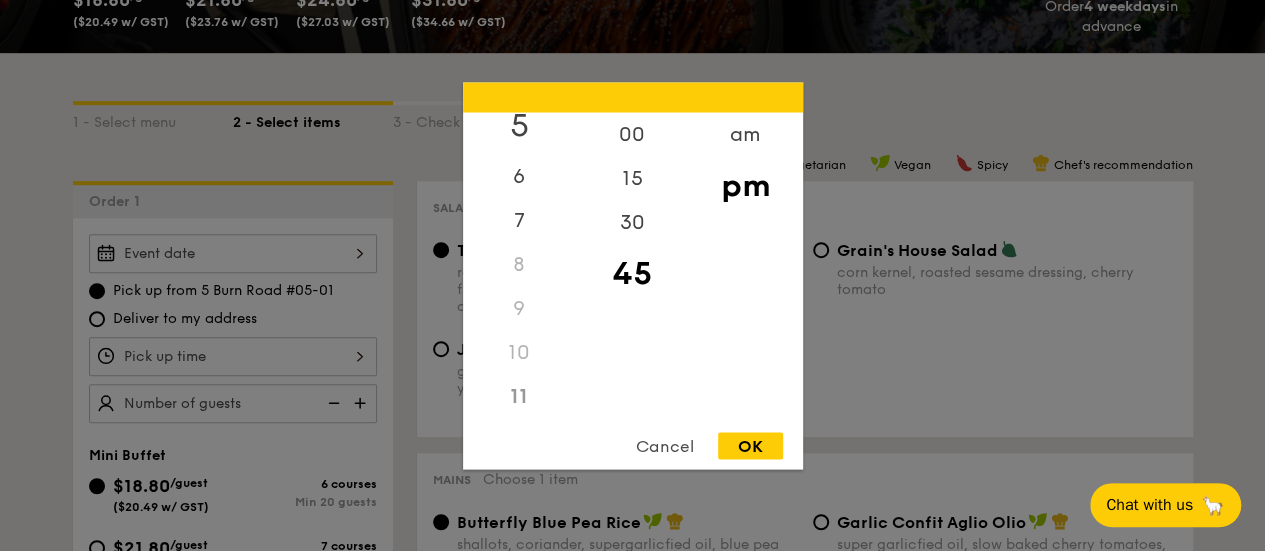 click on "5" at bounding box center (519, 125) 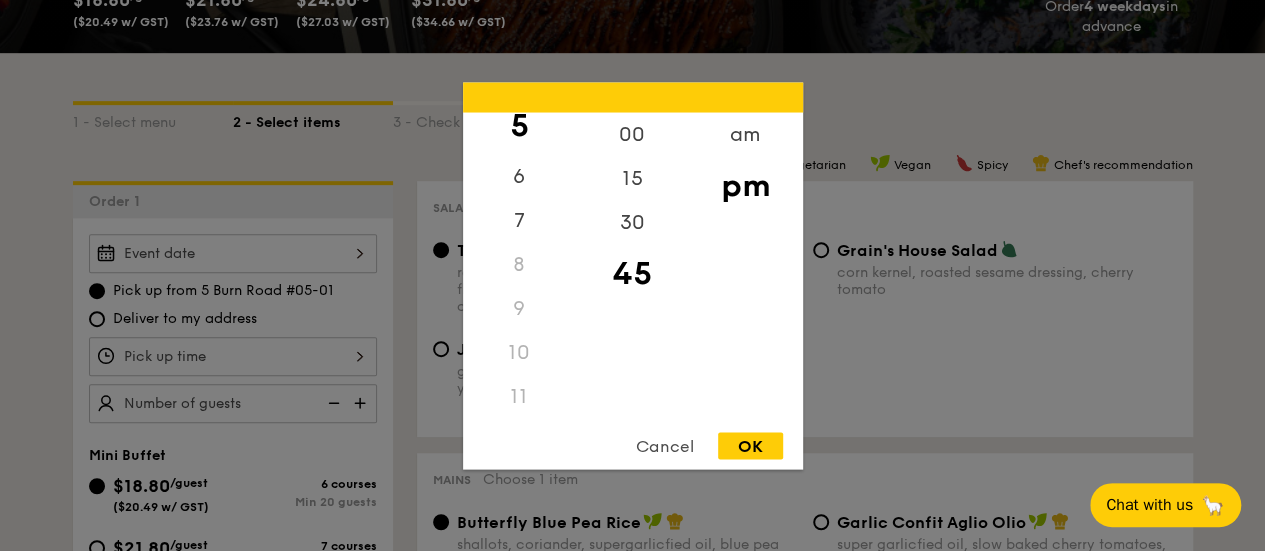 click on "OK" at bounding box center (750, 445) 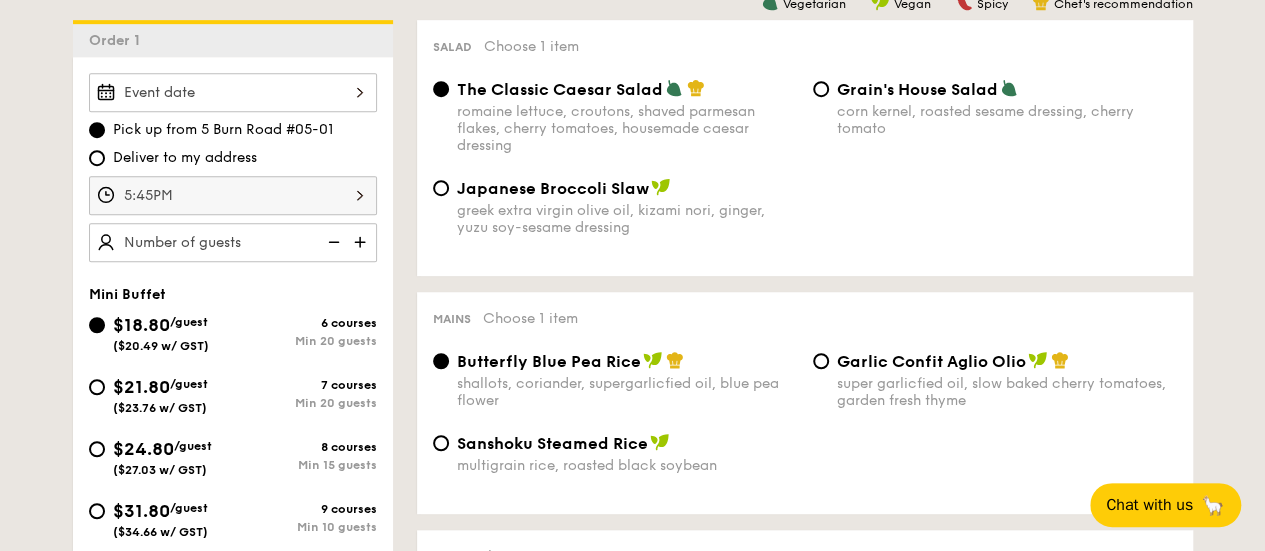 scroll, scrollTop: 609, scrollLeft: 0, axis: vertical 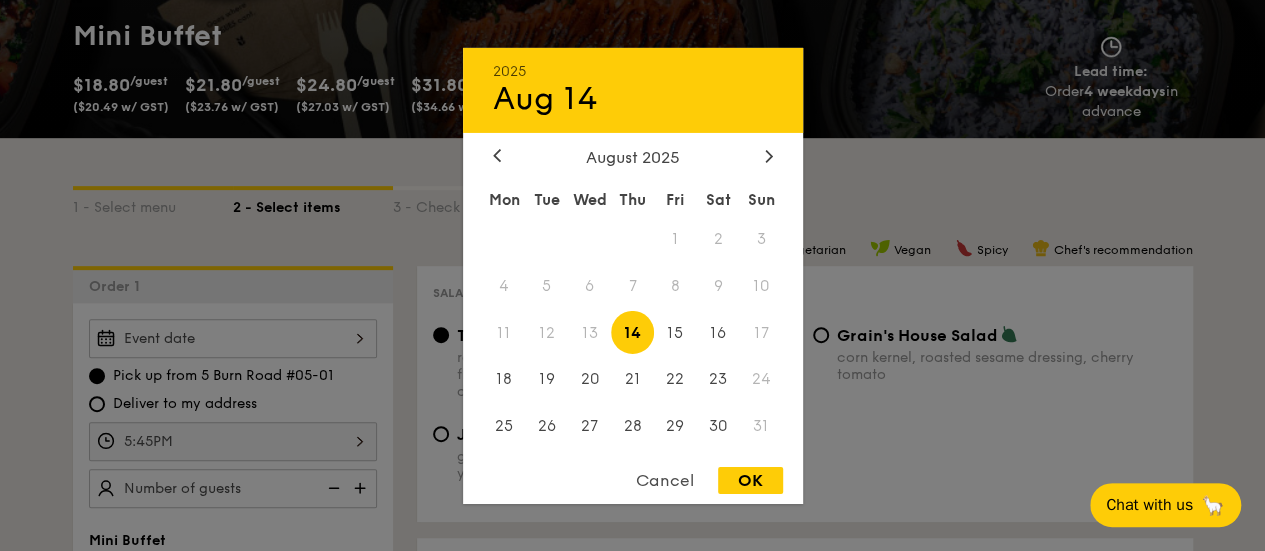 click on "[DATE] [TIME]       [DATE] [DAY] [DAY] [DAY] [DAY] [DAY] [DAY] [DAY]   [NUMBER] [NUMBER] [NUMBER] [NUMBER] [NUMBER] [NUMBER] [NUMBER] [NUMBER] [NUMBER] [NUMBER] [NUMBER] [NUMBER] [NUMBER] [NUMBER] [NUMBER] [NUMBER] [NUMBER] [NUMBER] [NUMBER] [NUMBER] [NUMBER] [NUMBER] [NUMBER] [NUMBER] [NUMBER] [NUMBER] [NUMBER]     Cancel   OK" at bounding box center [233, 338] 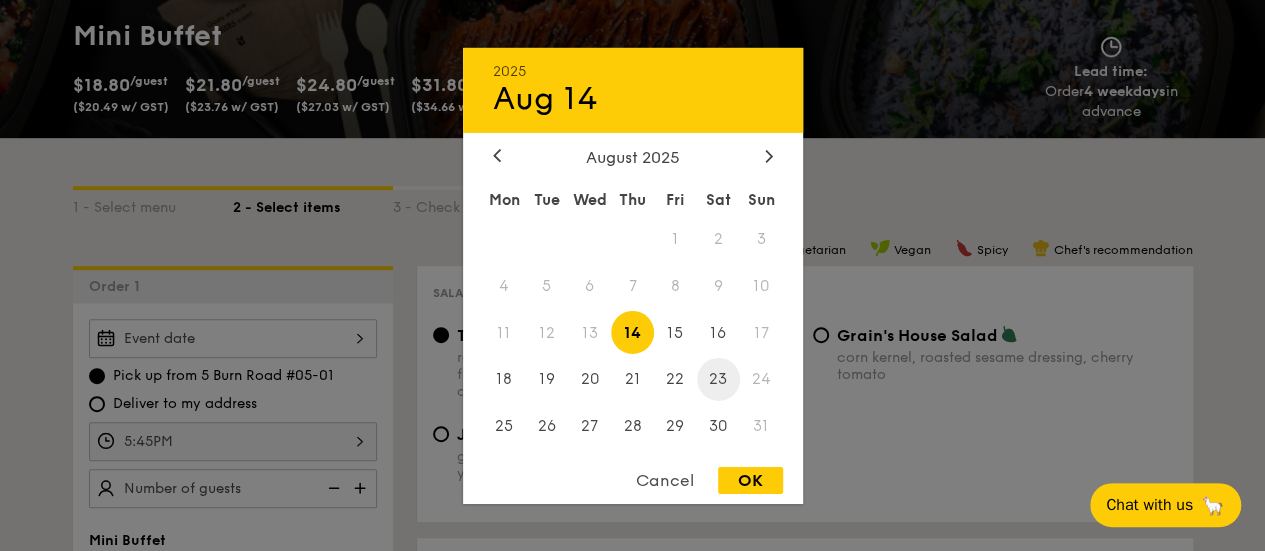 click on "23" at bounding box center [718, 379] 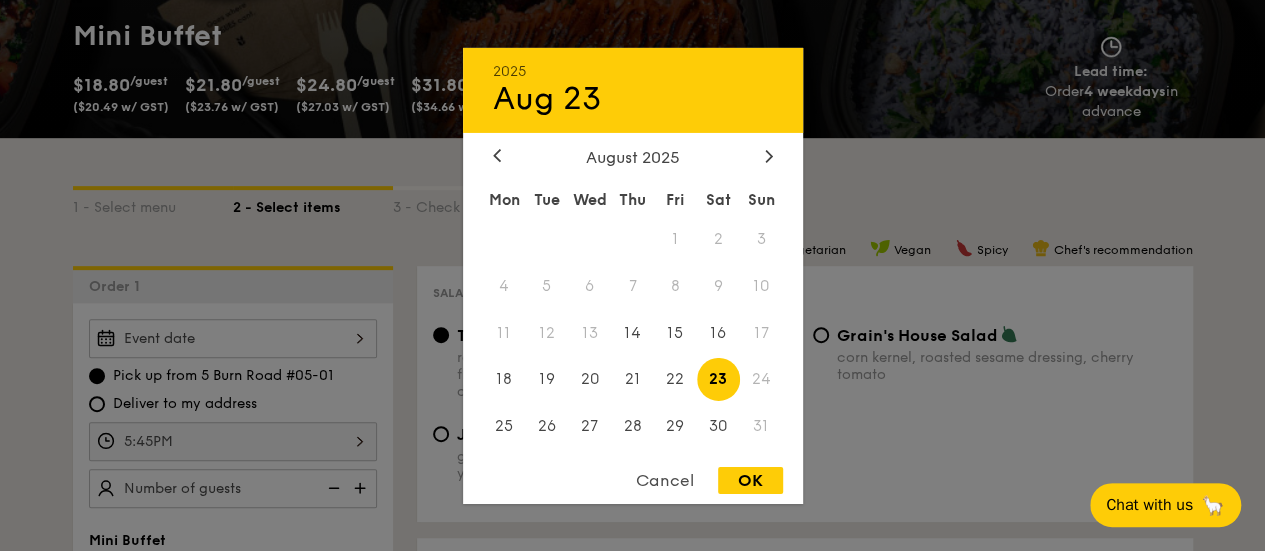 click on "OK" at bounding box center (750, 480) 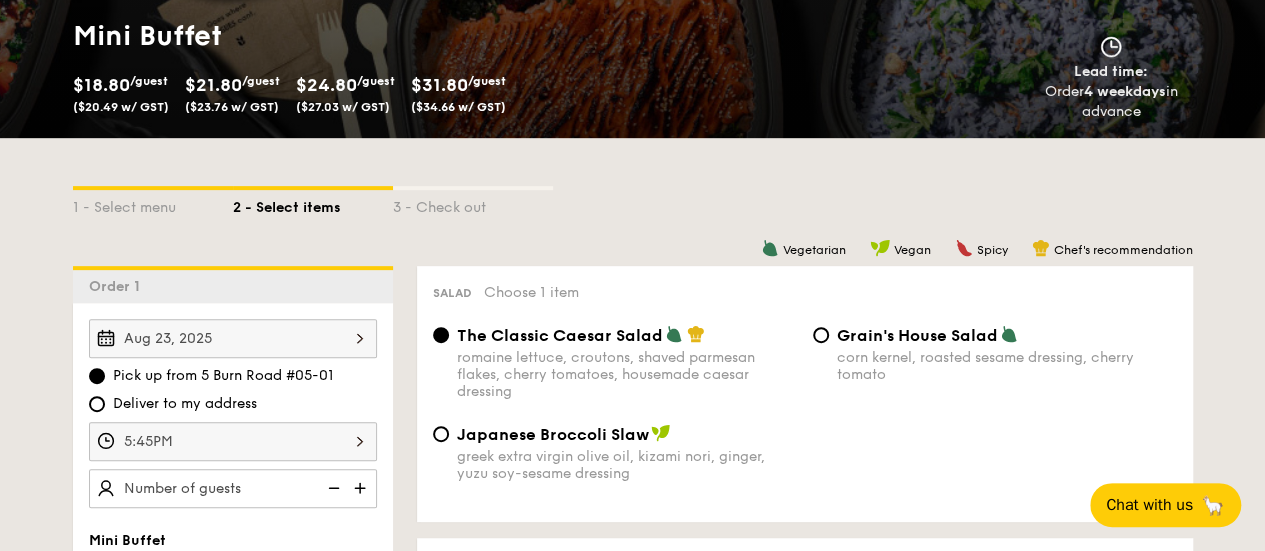 click on "5:45PM" at bounding box center (233, 441) 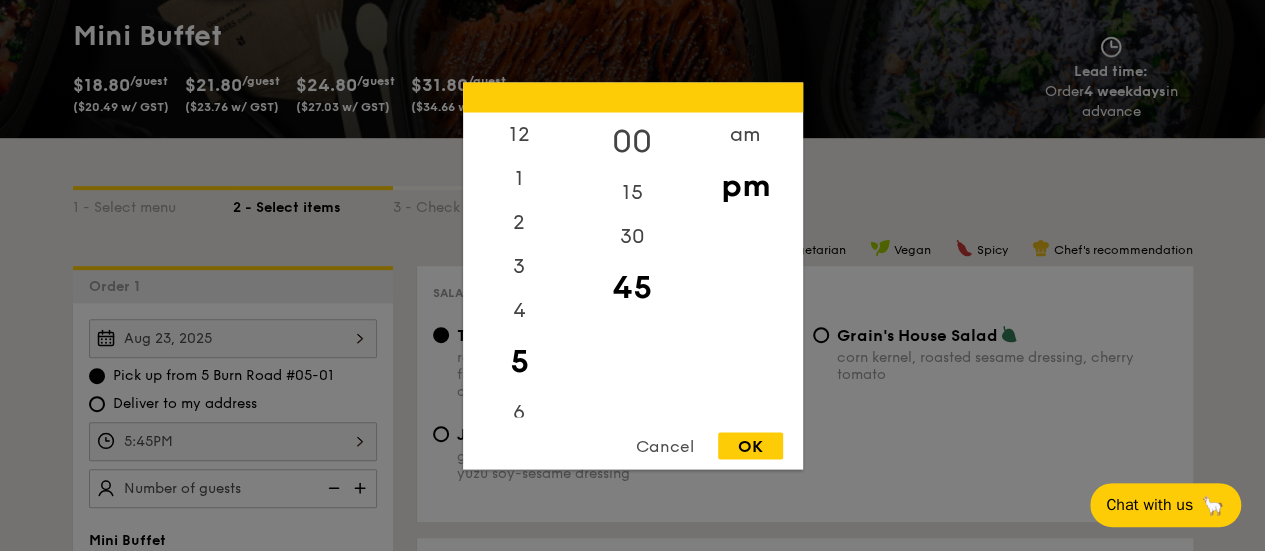 click on "00" at bounding box center [632, 141] 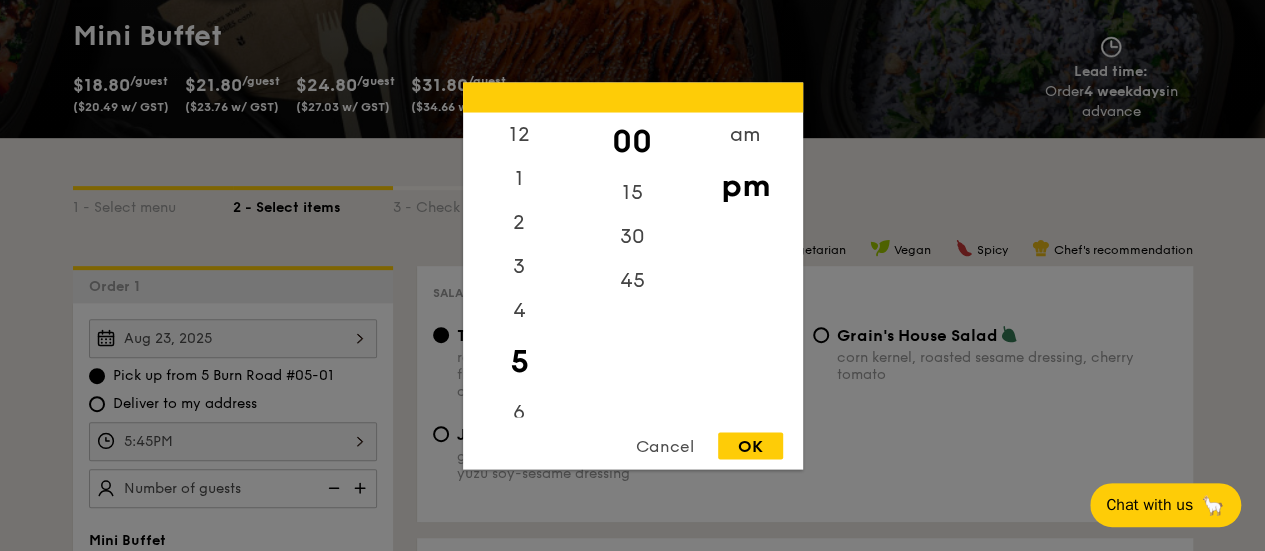 click on "Cancel   OK" at bounding box center [633, 450] 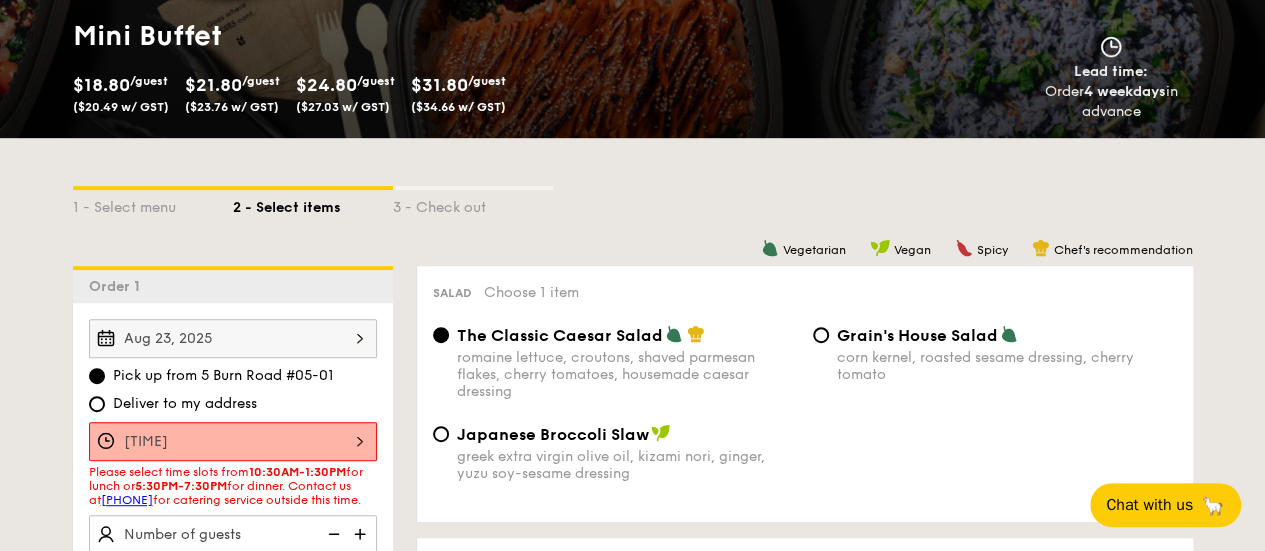 click on "[TIME]" at bounding box center (233, 441) 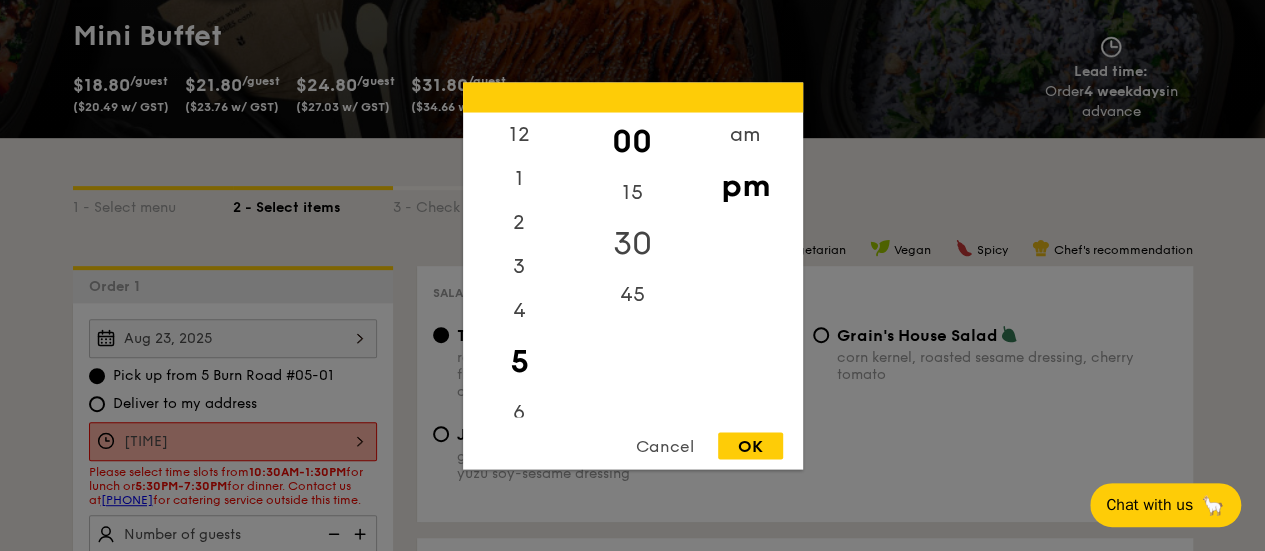 click on "30" at bounding box center (632, 243) 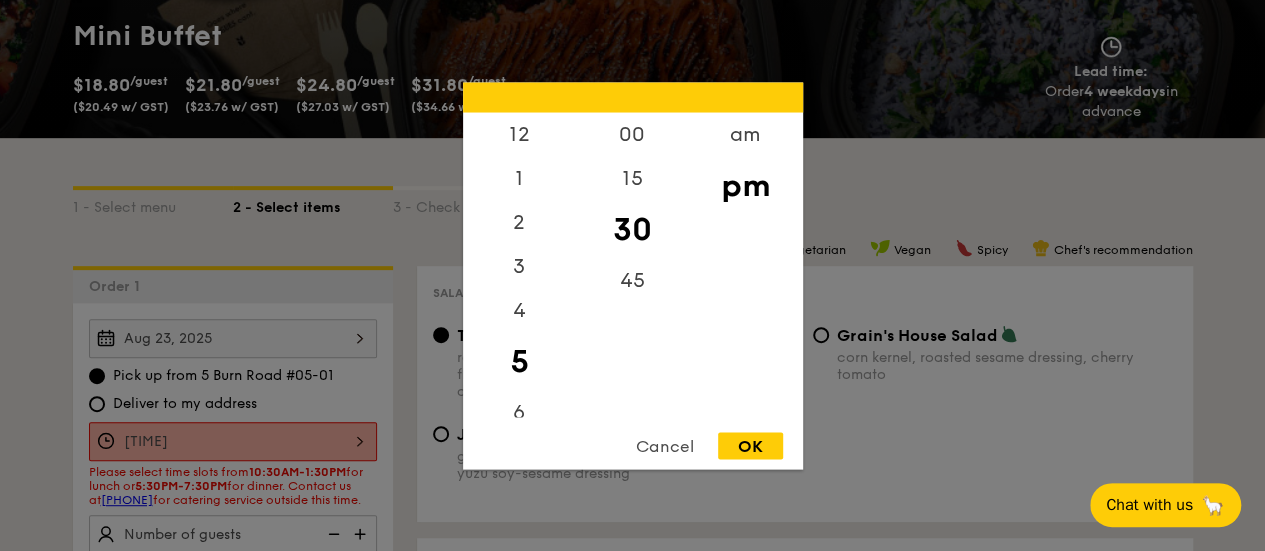 click on "OK" at bounding box center [750, 445] 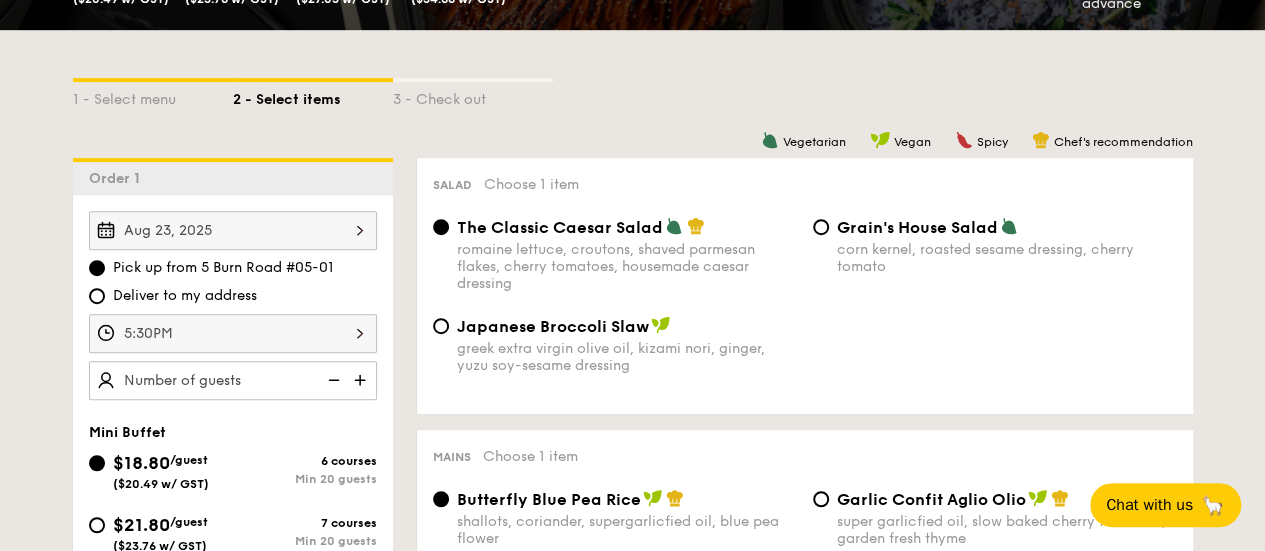 scroll, scrollTop: 432, scrollLeft: 0, axis: vertical 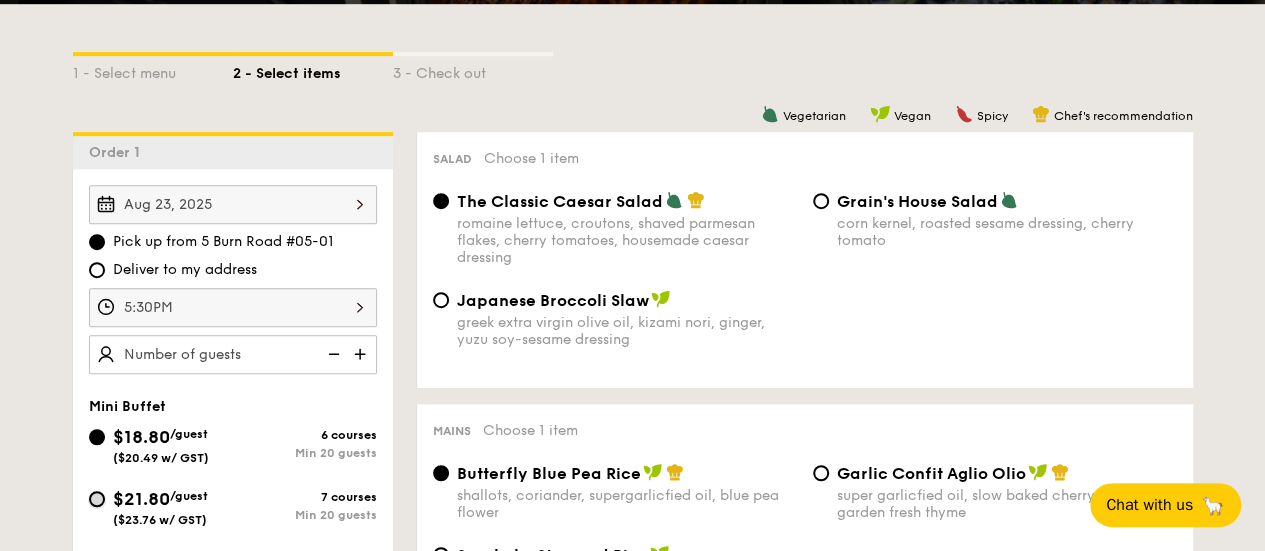 click on "$21.80
/guest
($23.76 w/ GST)
7 courses
Min 20 guests" at bounding box center [97, 499] 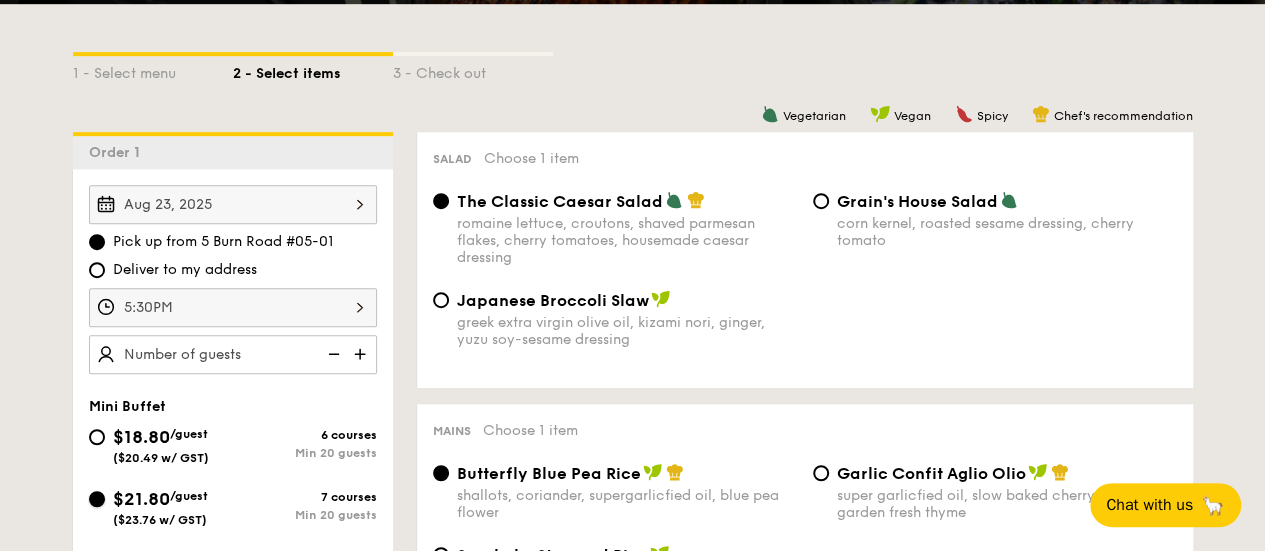 radio on "true" 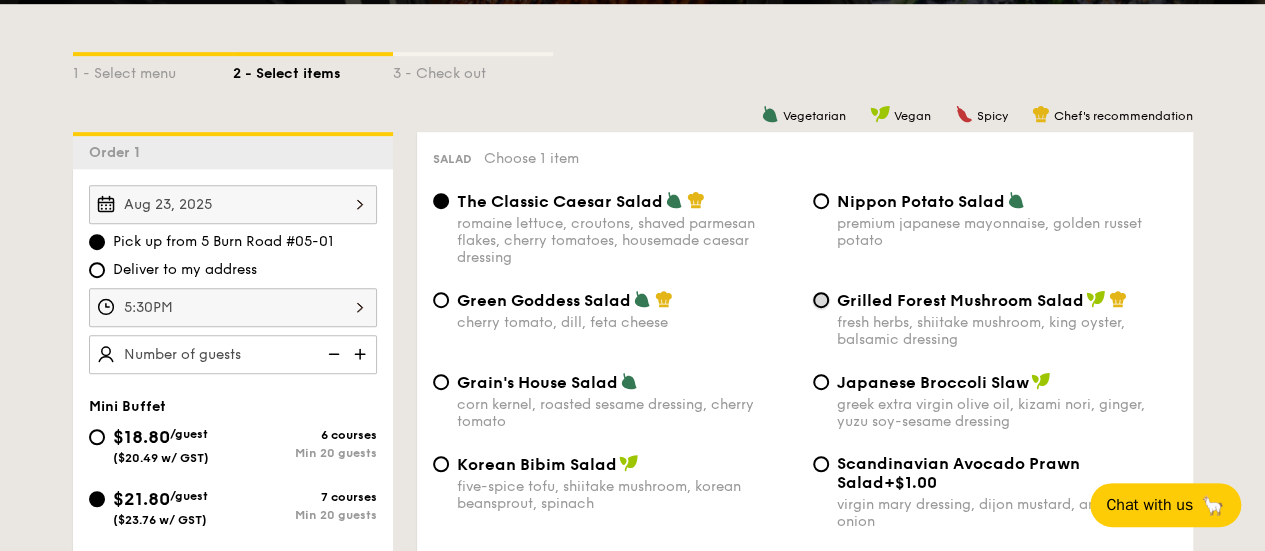 click on "Grilled Forest Mushroom Salad fresh herbs, shiitake mushroom, king oyster, balsamic dressing" at bounding box center [821, 300] 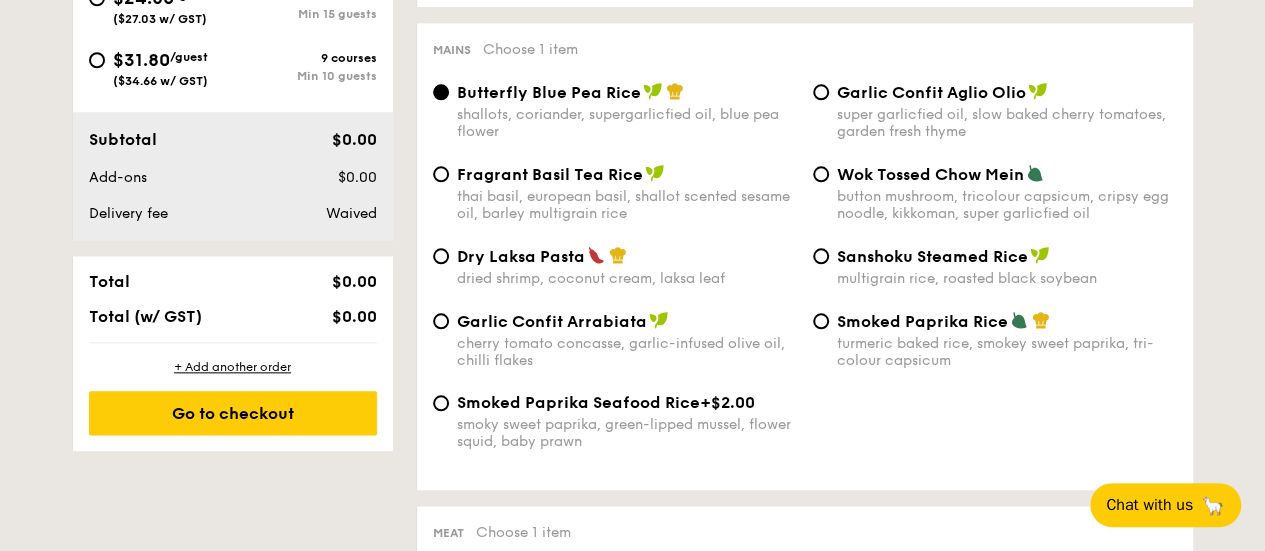 scroll, scrollTop: 986, scrollLeft: 0, axis: vertical 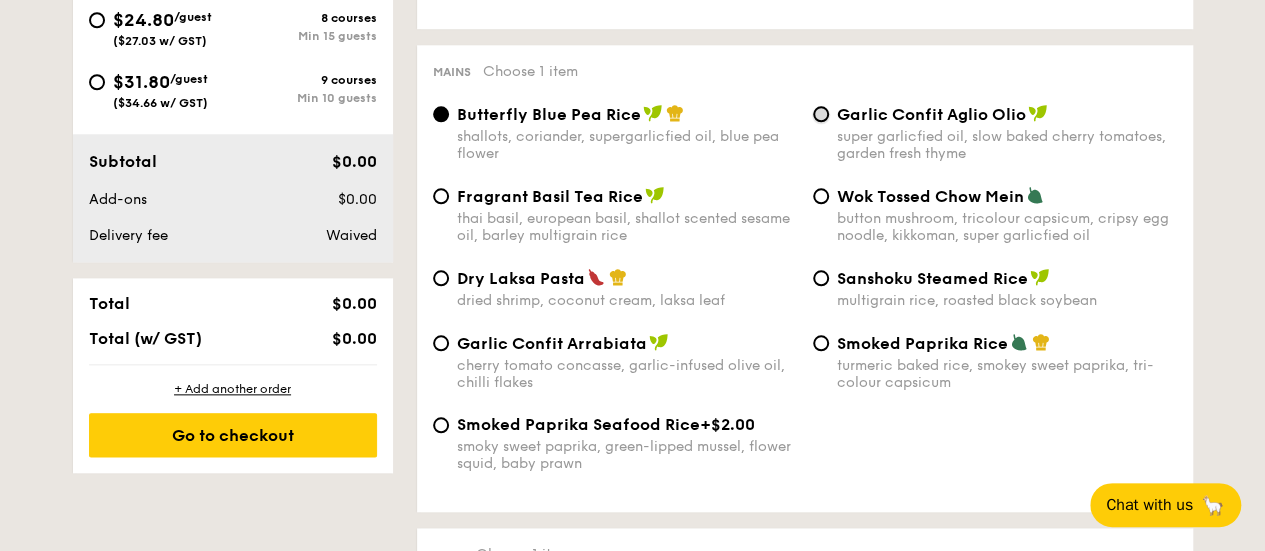 click on "Garlic Confit Aglio Olio super garlicfied oil, slow baked cherry tomatoes, garden fresh thyme" at bounding box center [821, 114] 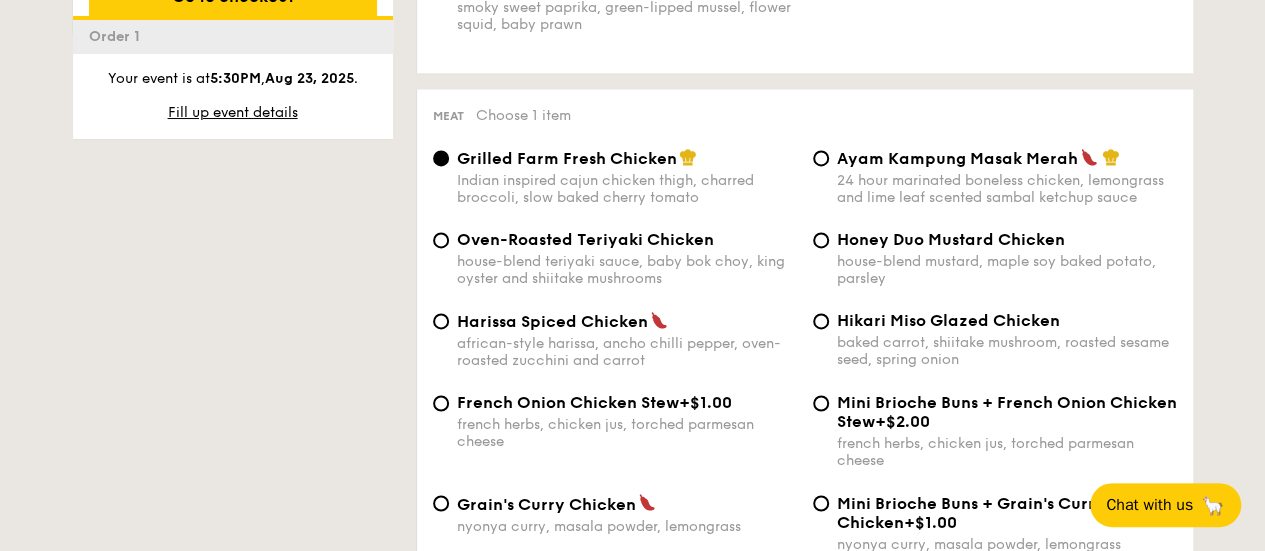scroll, scrollTop: 1500, scrollLeft: 0, axis: vertical 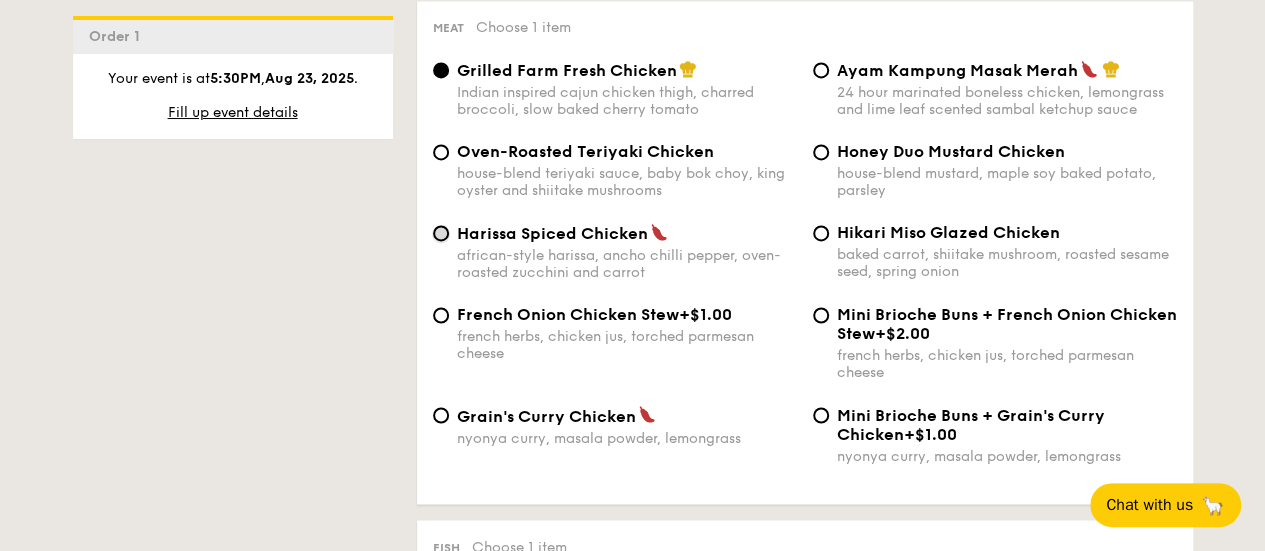 click on "Harissa Spiced Chicken african-style harissa, ancho chilli pepper, oven-roasted zucchini and carrot" at bounding box center [441, 233] 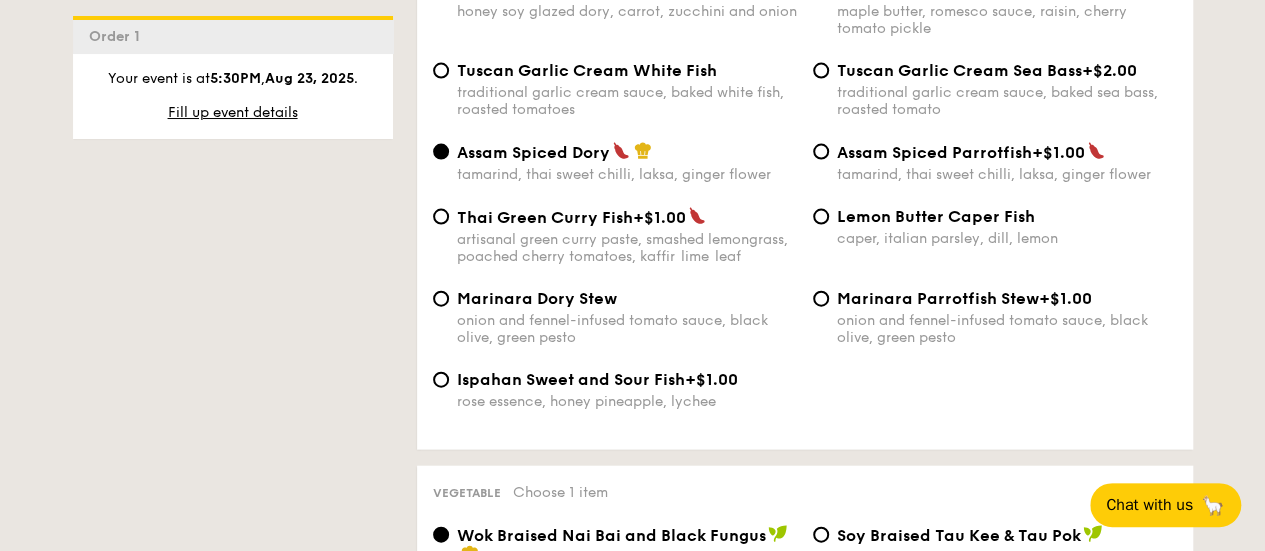 scroll, scrollTop: 2028, scrollLeft: 0, axis: vertical 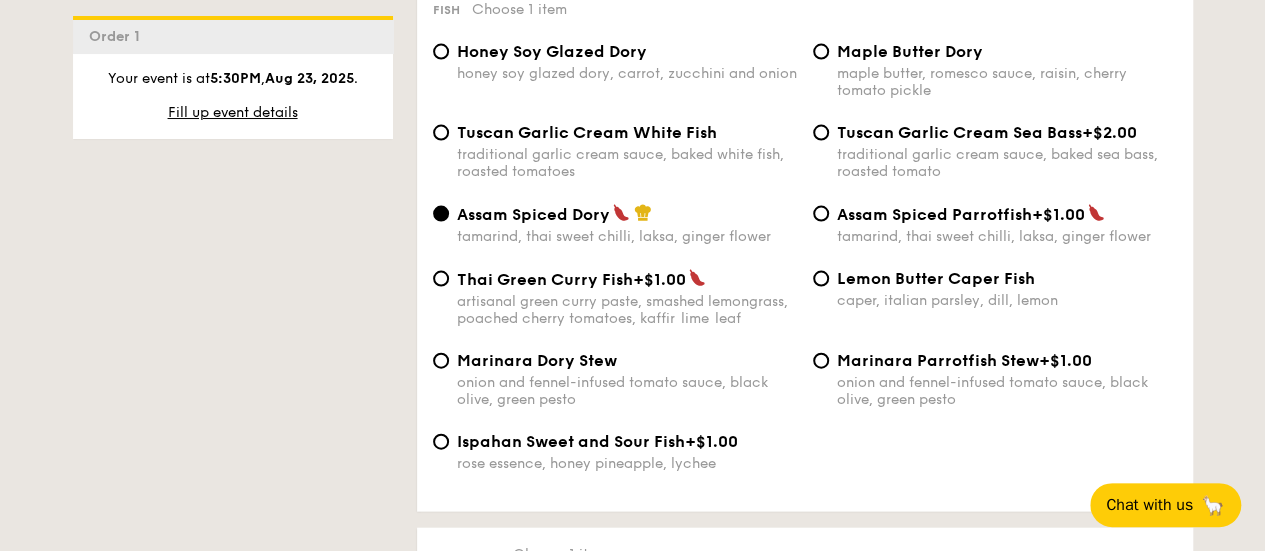 click on "+$2.00" at bounding box center (1109, 132) 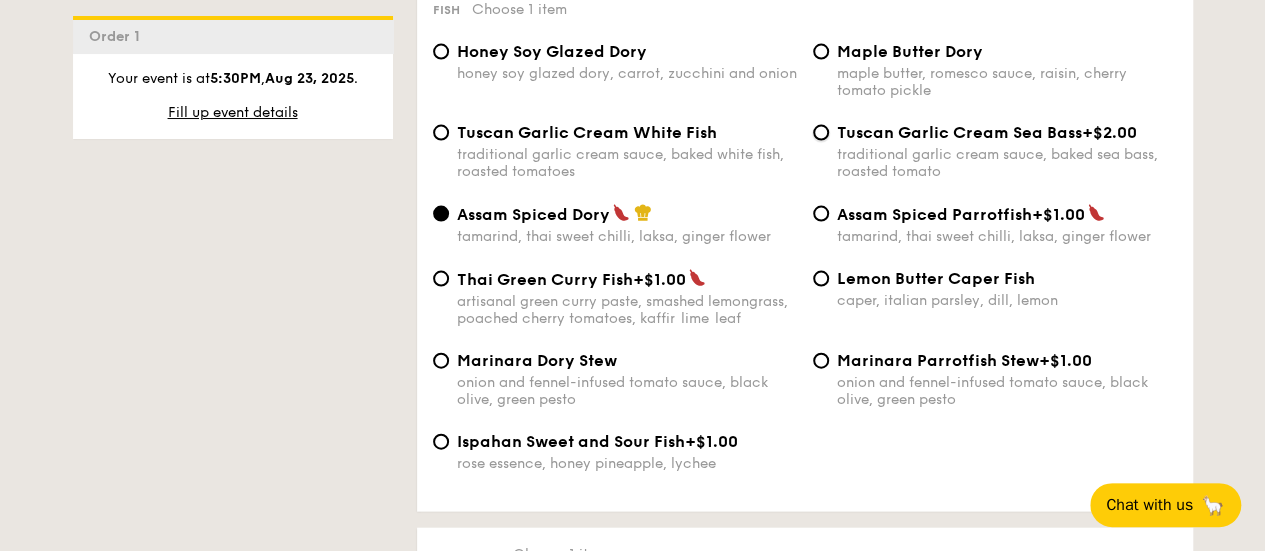 click on "Tuscan Garlic Cream Sea Bass
+$2.00
traditional garlic cream sauce, baked sea bass, roasted tomato" at bounding box center [821, 133] 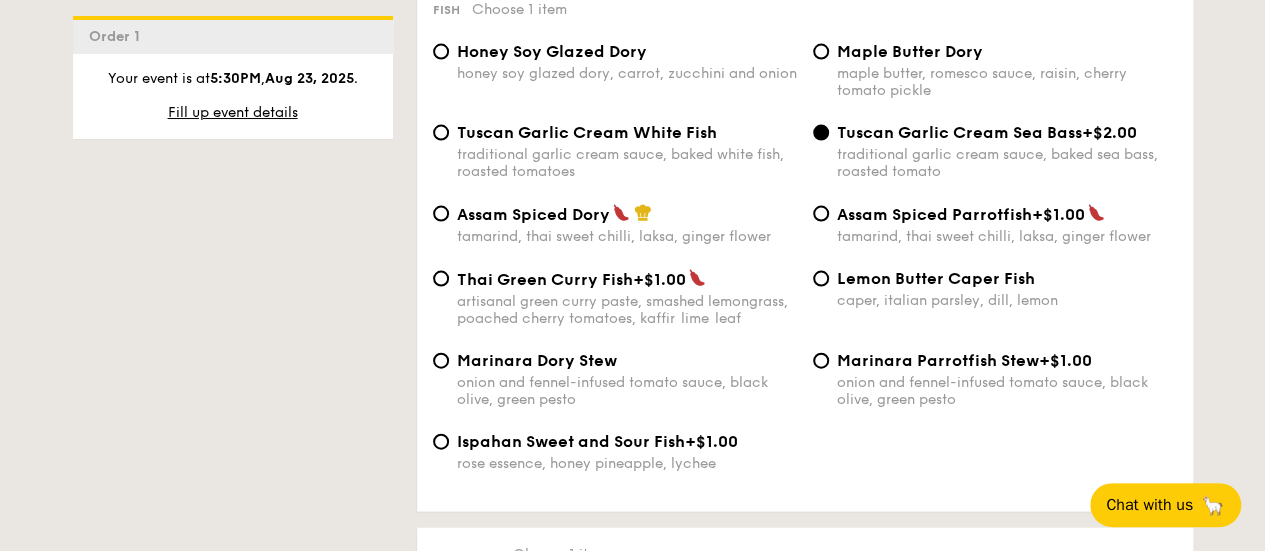 click on "tamarind, thai sweet chilli, laksa, ginger flower" at bounding box center (627, 236) 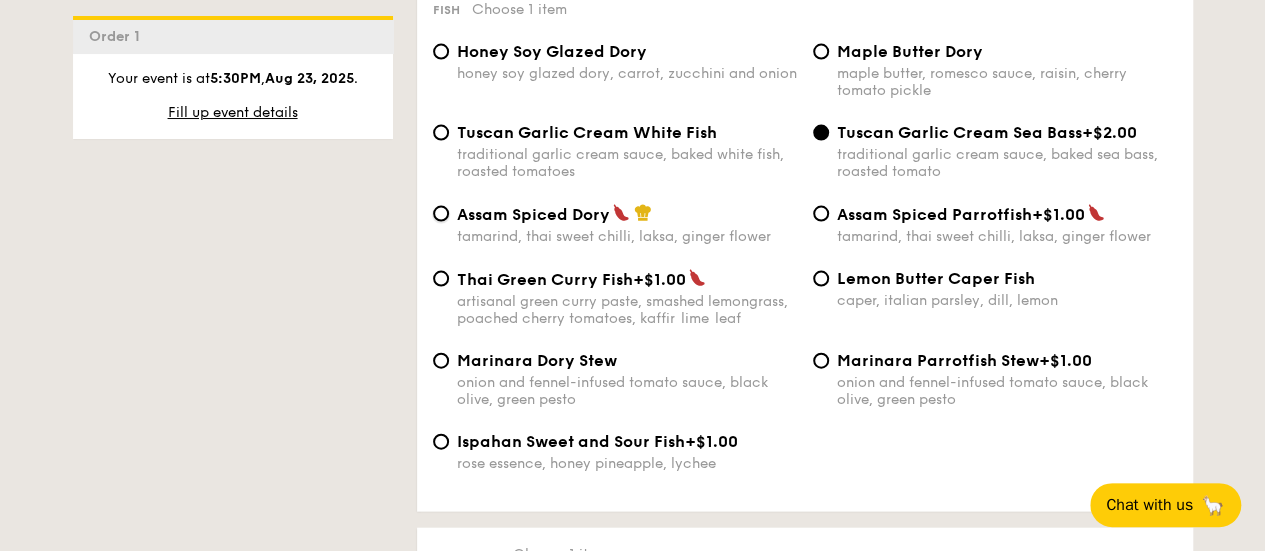 click on "Assam Spiced Dory tamarind, thai sweet chilli, laksa, ginger flower" at bounding box center [441, 214] 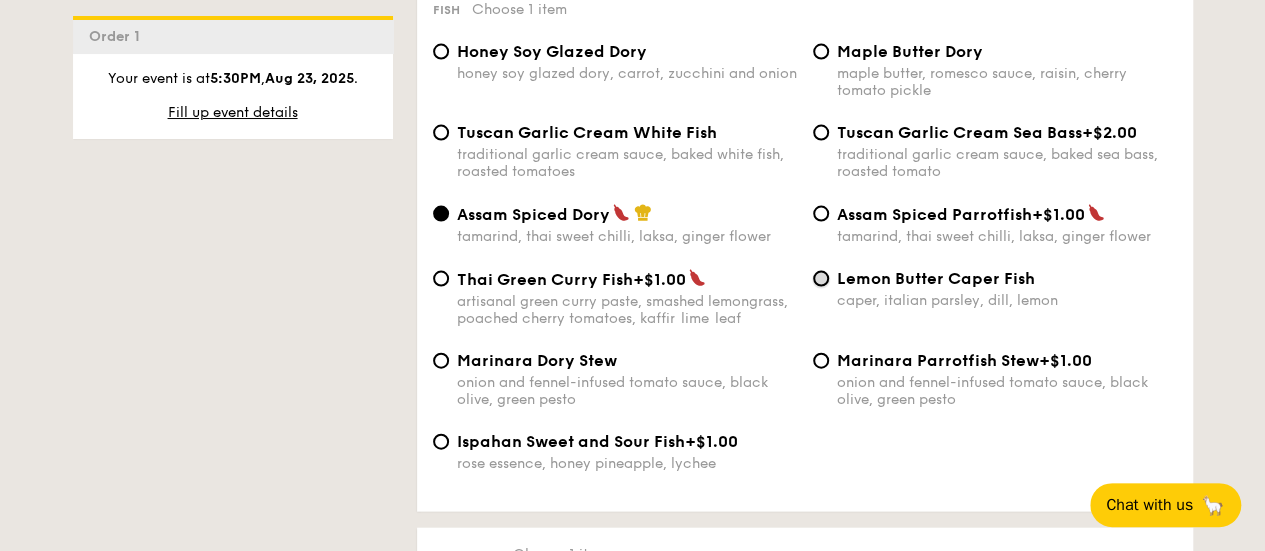 click on "Lemon Butter Caper Fish caper, italian parsley, dill, lemon" at bounding box center [821, 279] 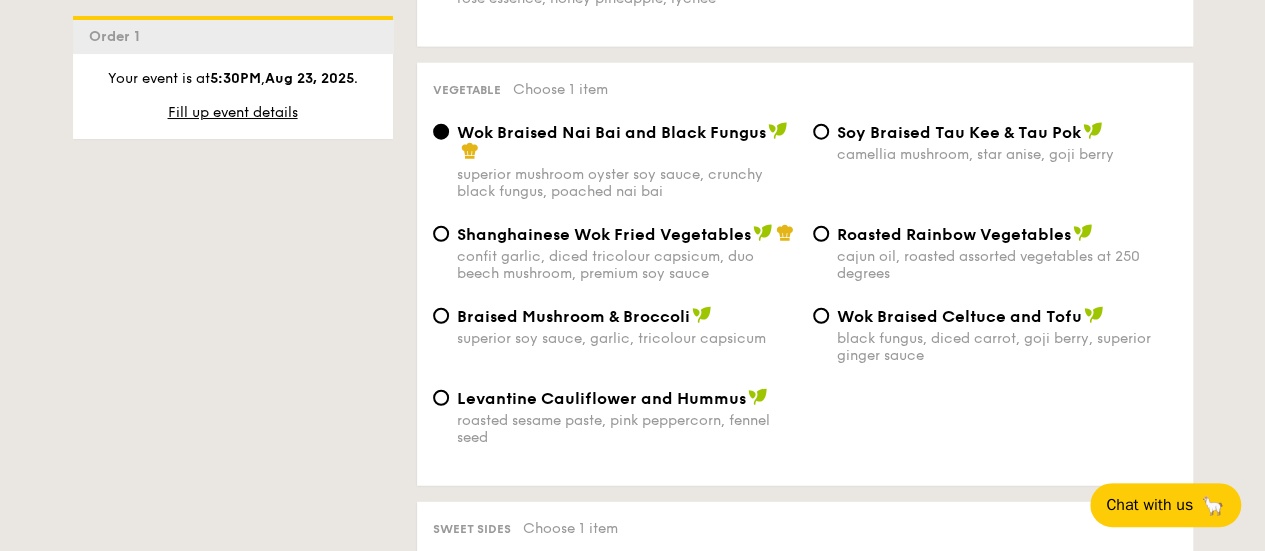 scroll, scrollTop: 2512, scrollLeft: 0, axis: vertical 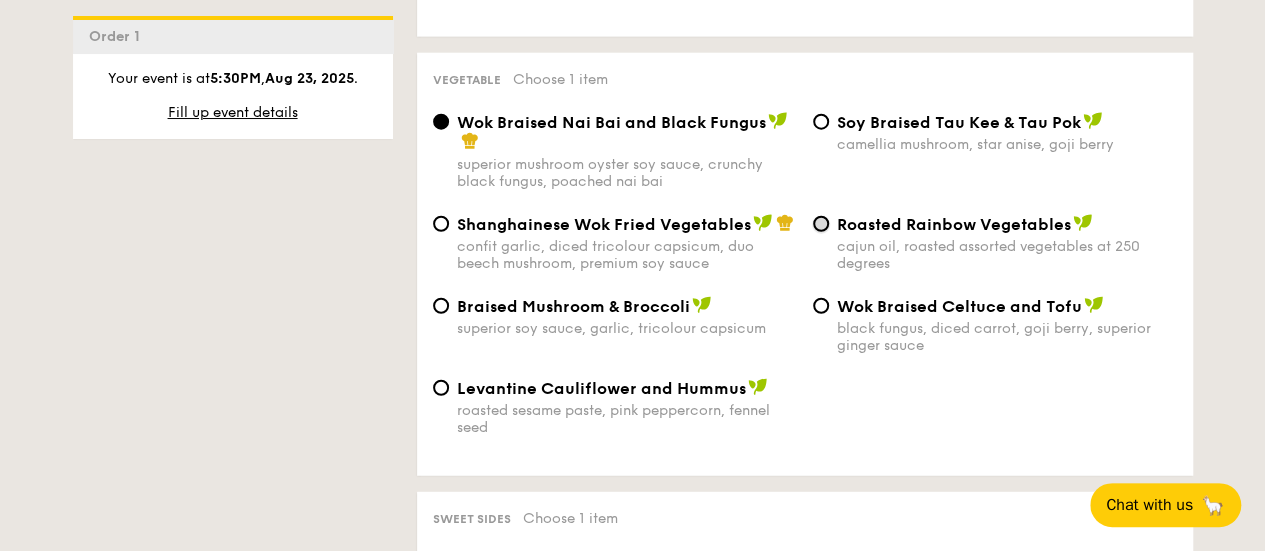 click on "Roasted Rainbow Vegetables cajun oil, roasted assorted vegetables at 250 degrees" at bounding box center [821, 224] 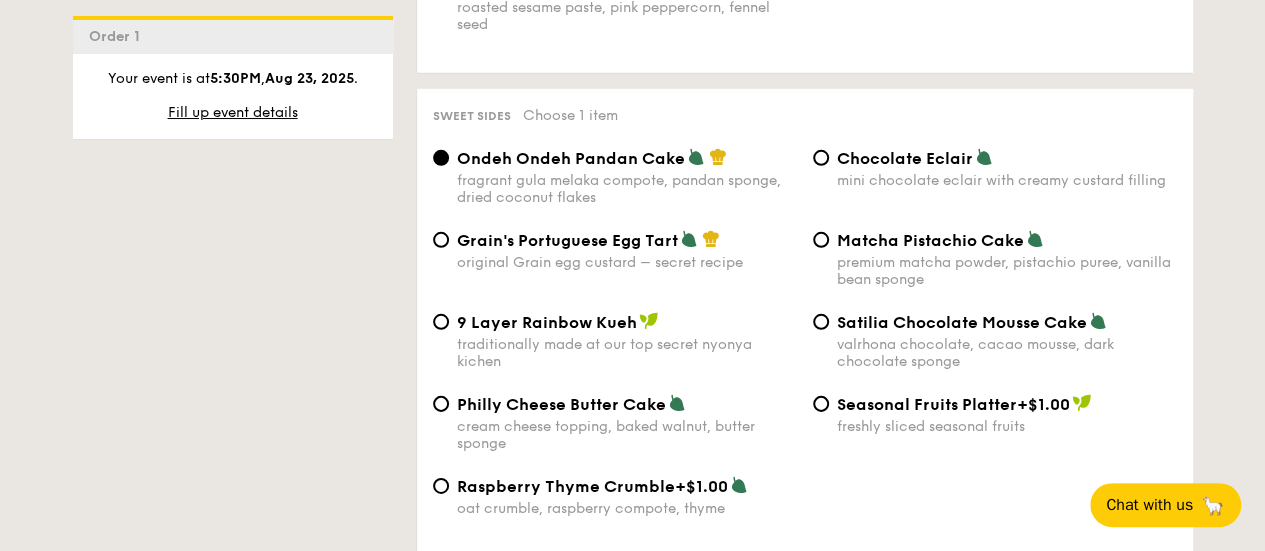 scroll, scrollTop: 2932, scrollLeft: 0, axis: vertical 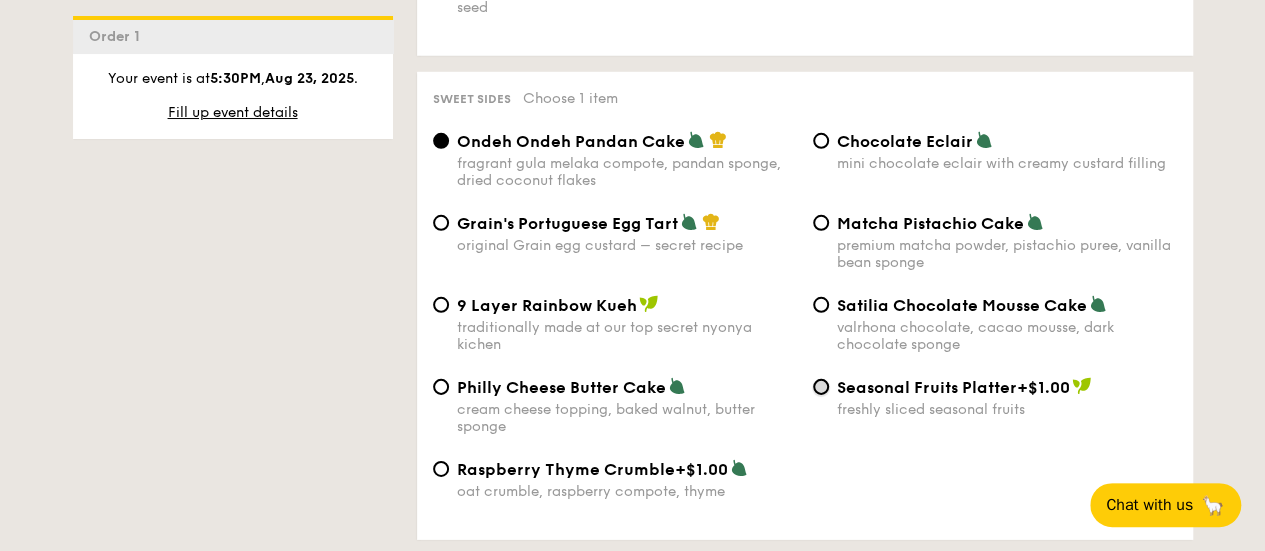 click on "Seasonal Fruits Platter
+$1.00
freshly sliced seasonal fruits" at bounding box center (821, 387) 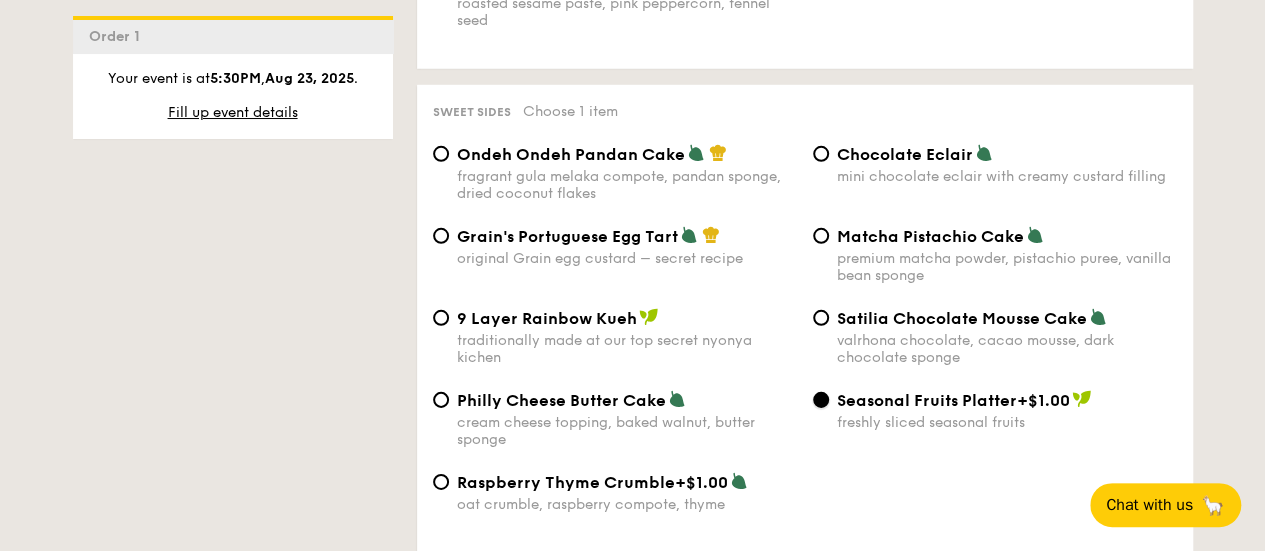 scroll, scrollTop: 2955, scrollLeft: 0, axis: vertical 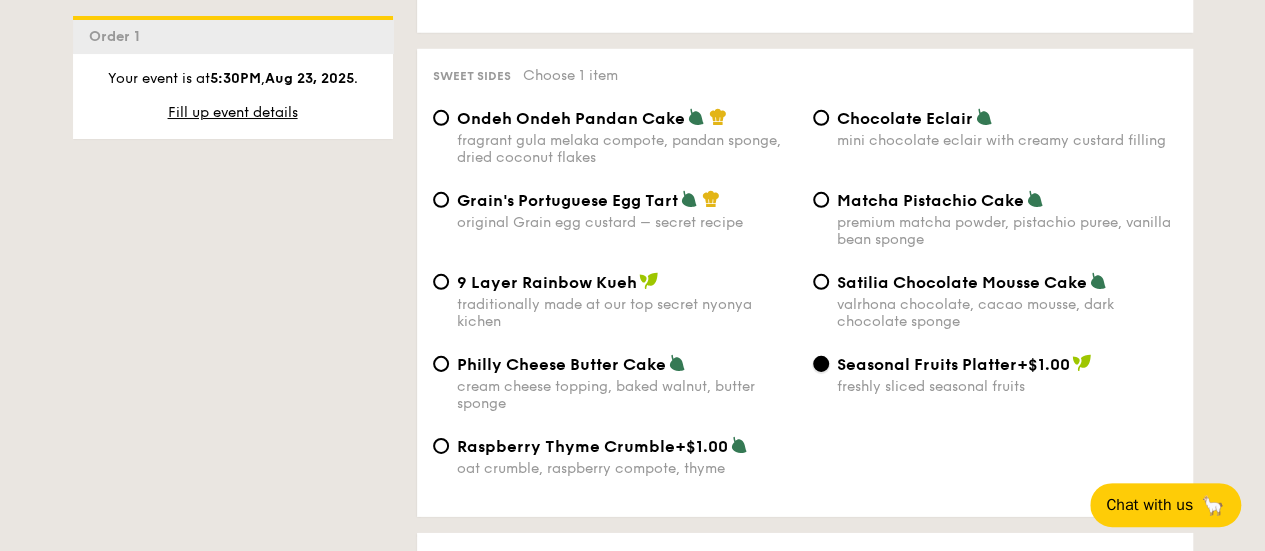 click on "Seasonal Fruits Platter
+$1.00
freshly sliced seasonal fruits" at bounding box center [821, 364] 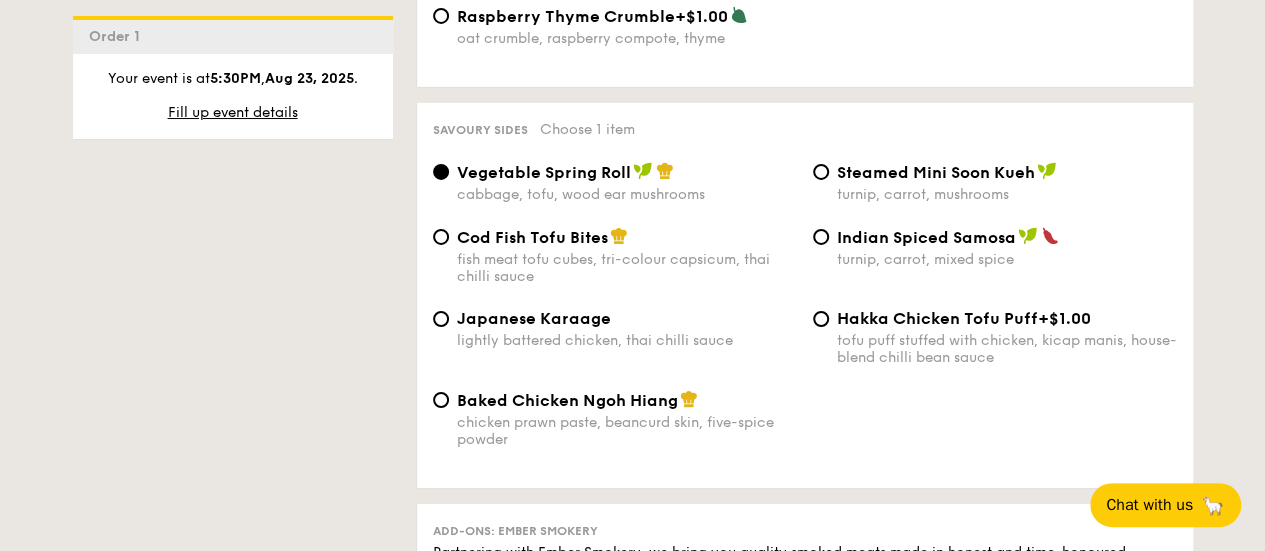 scroll, scrollTop: 3402, scrollLeft: 0, axis: vertical 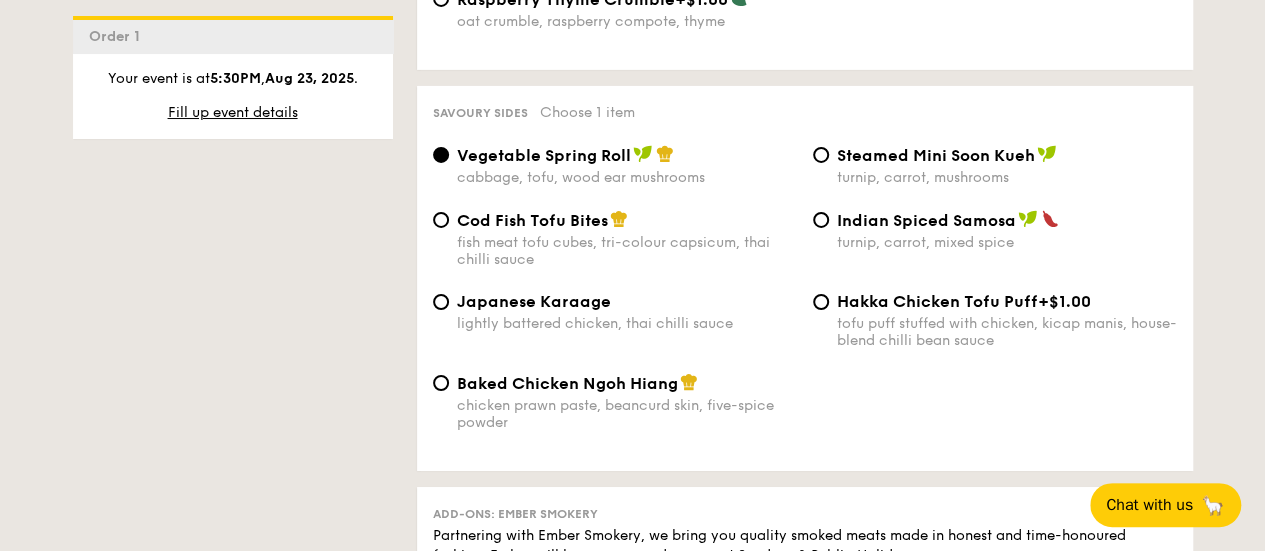 click on "Indian Spiced Samosa turnip, carrot, mixed spice" at bounding box center (995, 230) 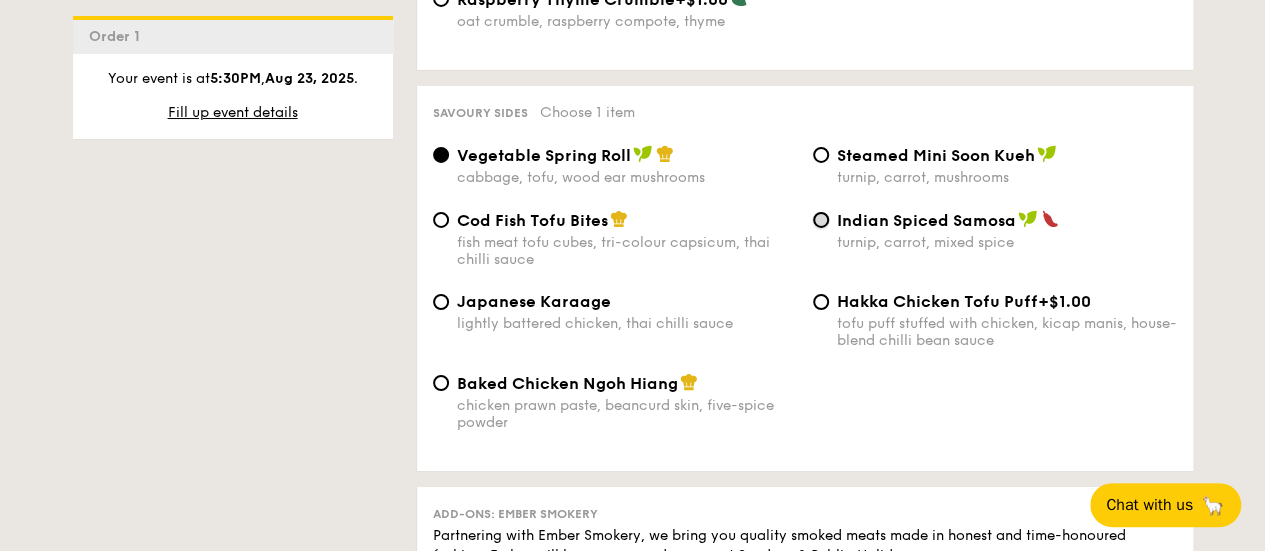 click on "Indian Spiced Samosa turnip, carrot, mixed spice" at bounding box center (821, 220) 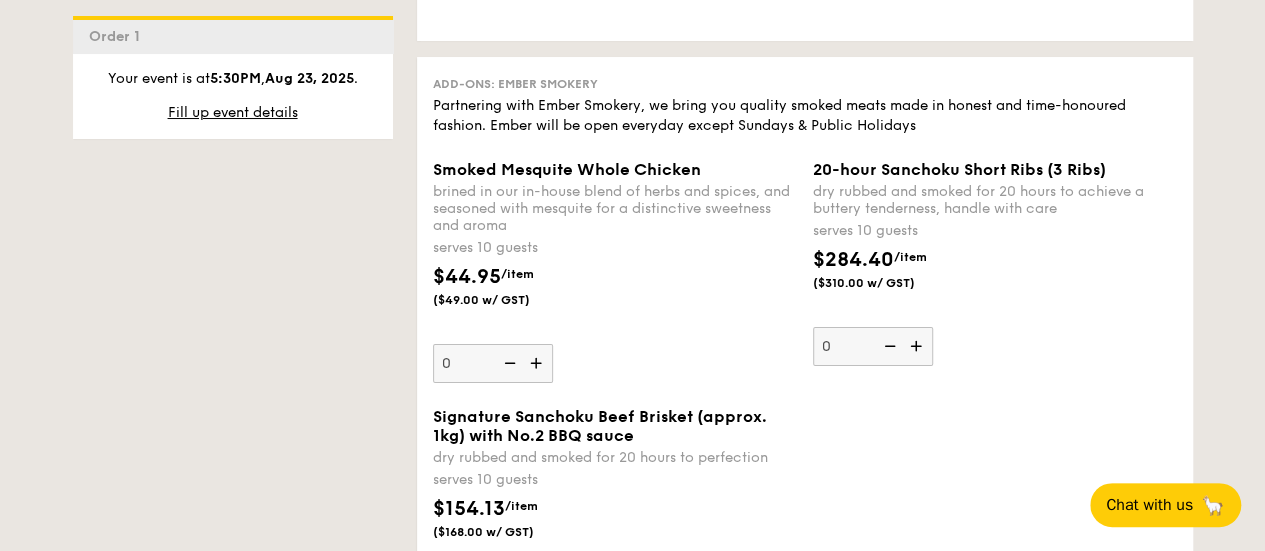 scroll, scrollTop: 3842, scrollLeft: 0, axis: vertical 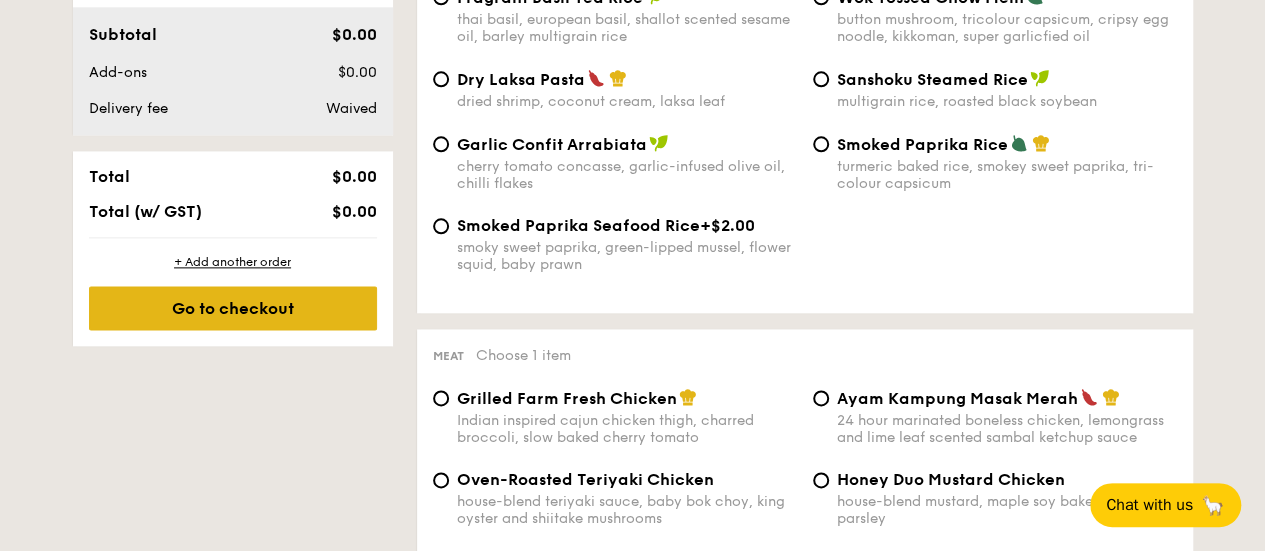 click on "Go to checkout" at bounding box center [233, 308] 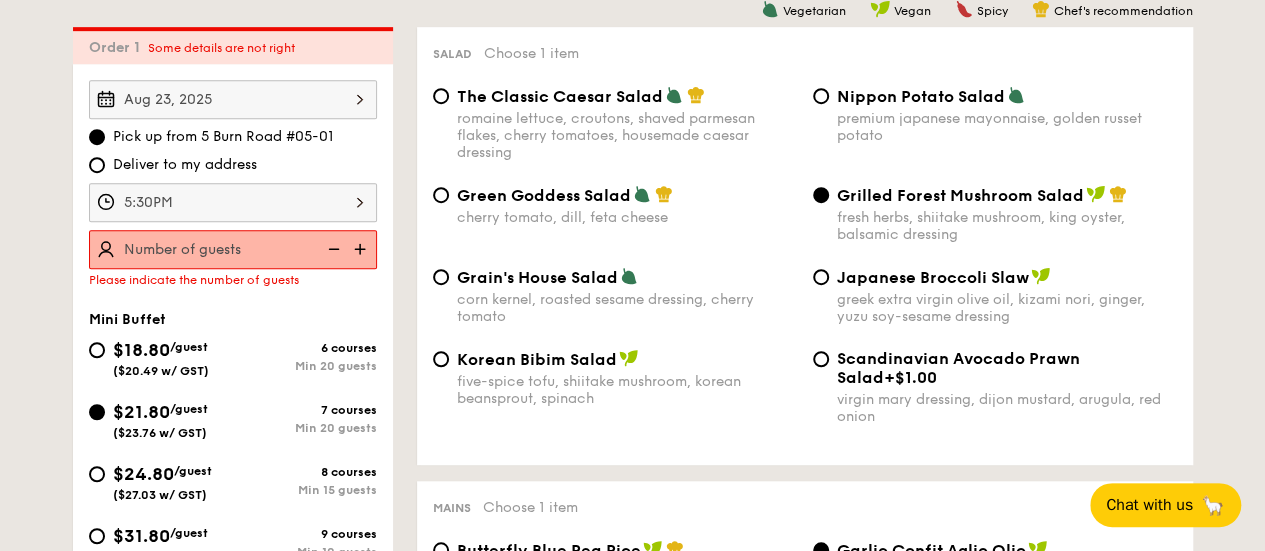 scroll, scrollTop: 534, scrollLeft: 0, axis: vertical 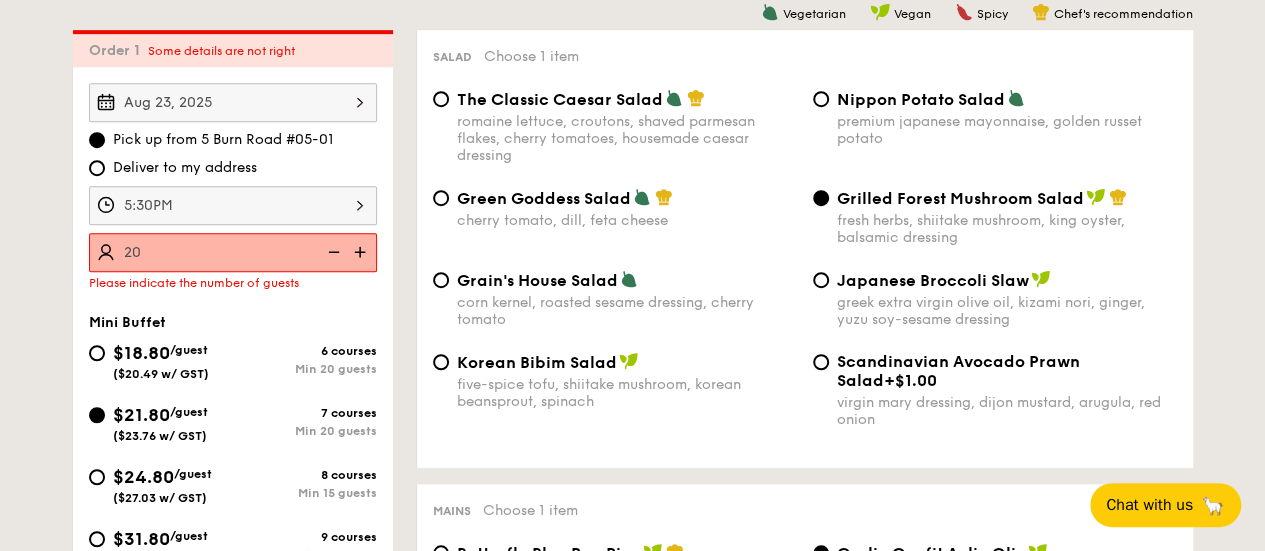 type on "20 guests" 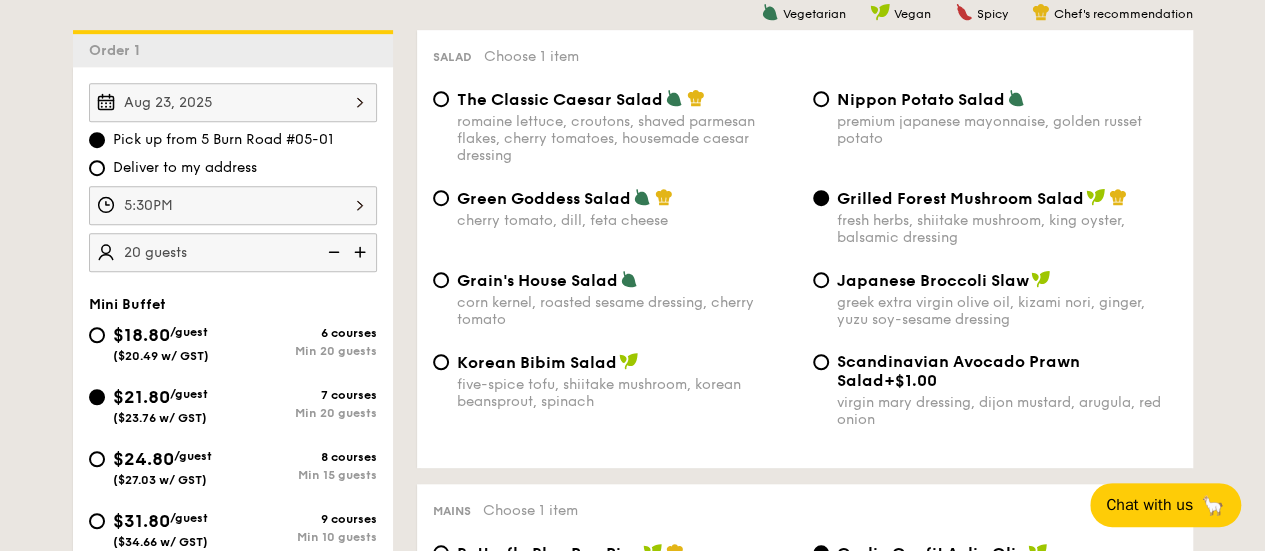 click at bounding box center [332, 252] 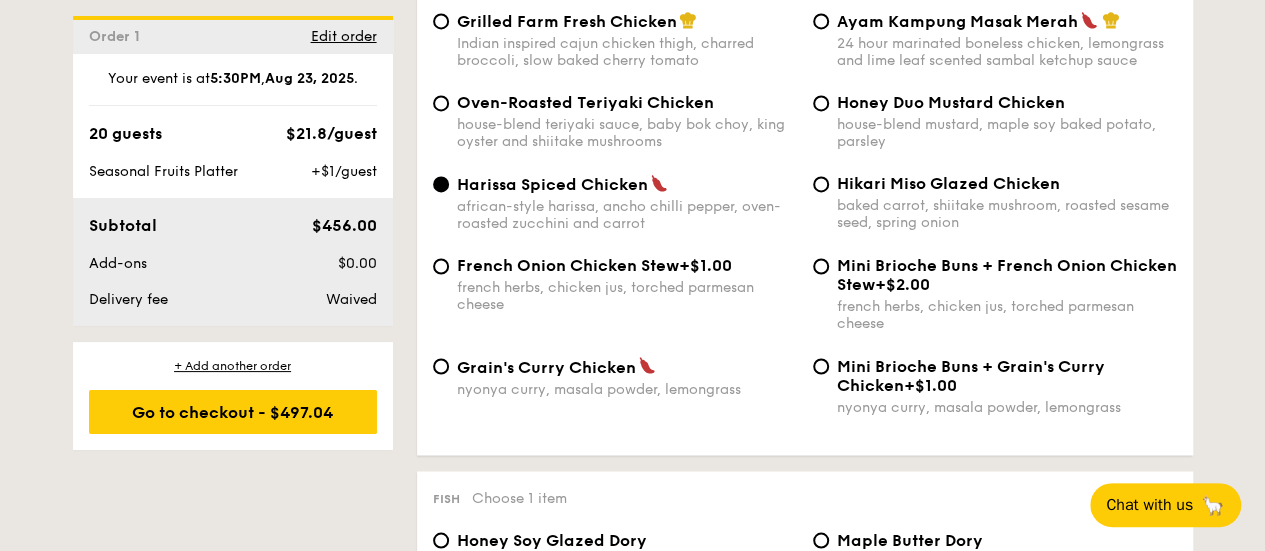 scroll, scrollTop: 1558, scrollLeft: 0, axis: vertical 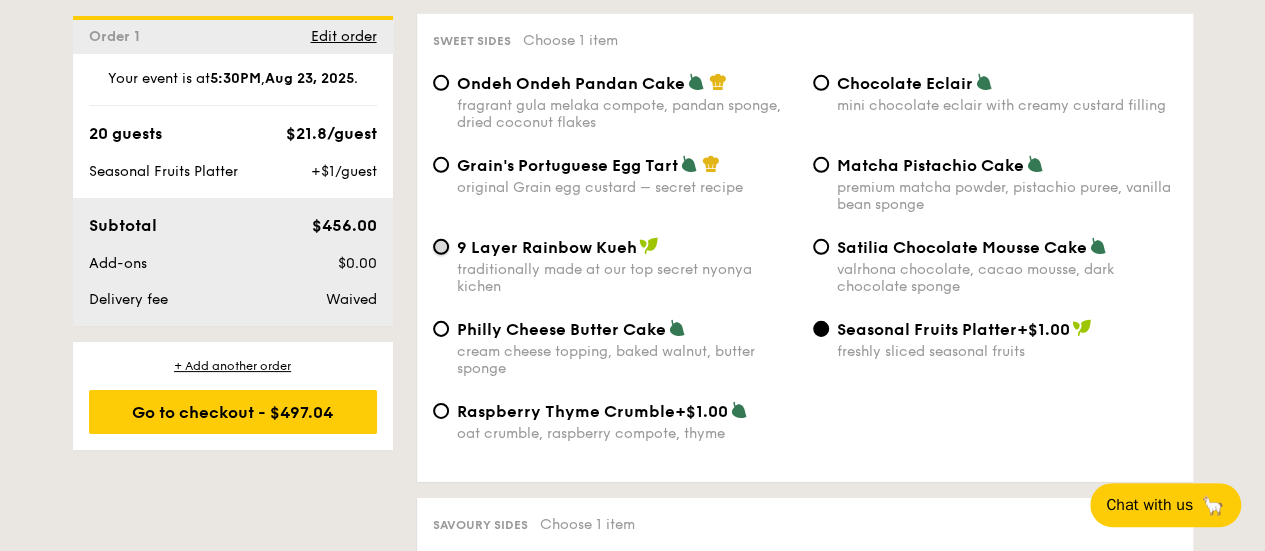 click on "9 Layer Rainbow Kueh traditionally made at our top secret nyonya kichen" at bounding box center (441, 247) 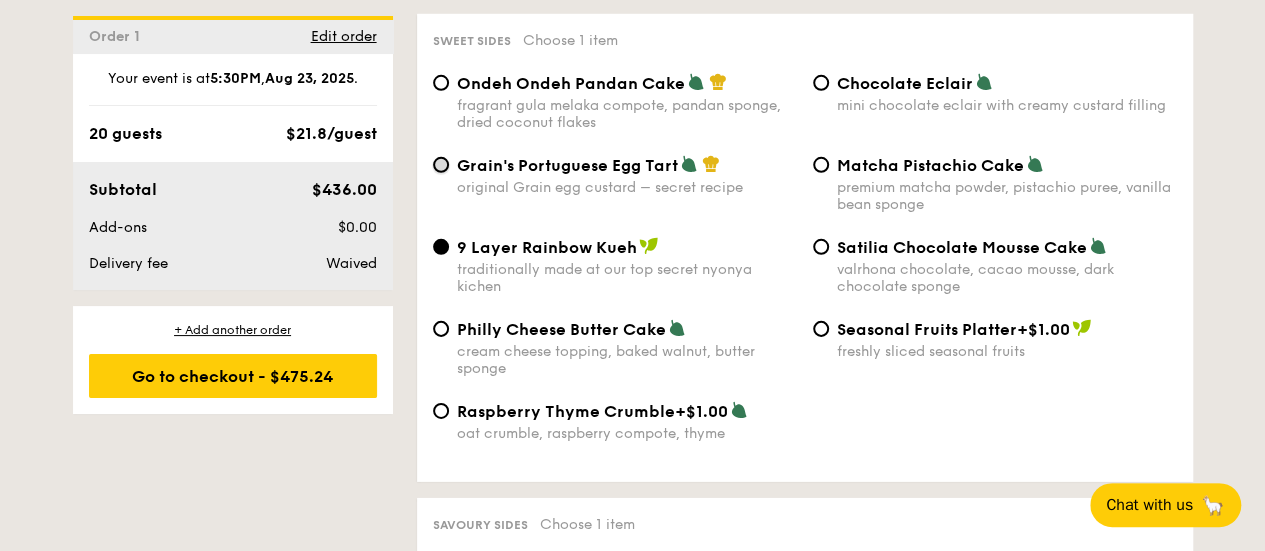 click on "Grain's Portuguese Egg Tart original Grain egg custard – secret recipe" at bounding box center [441, 165] 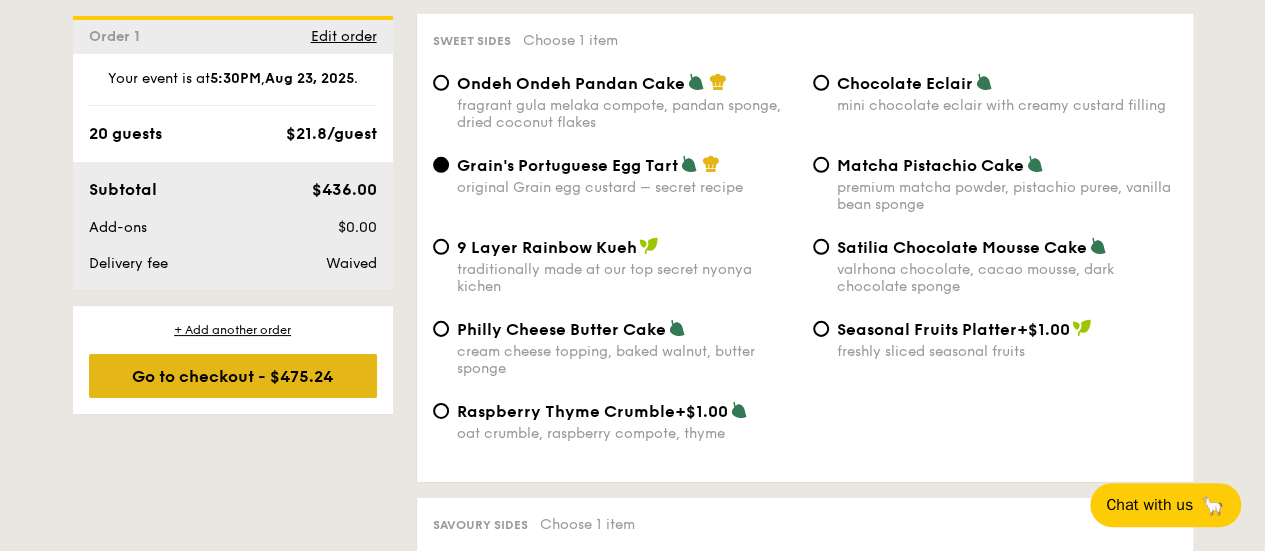 click on "Go to checkout
- $475.24" at bounding box center [233, 376] 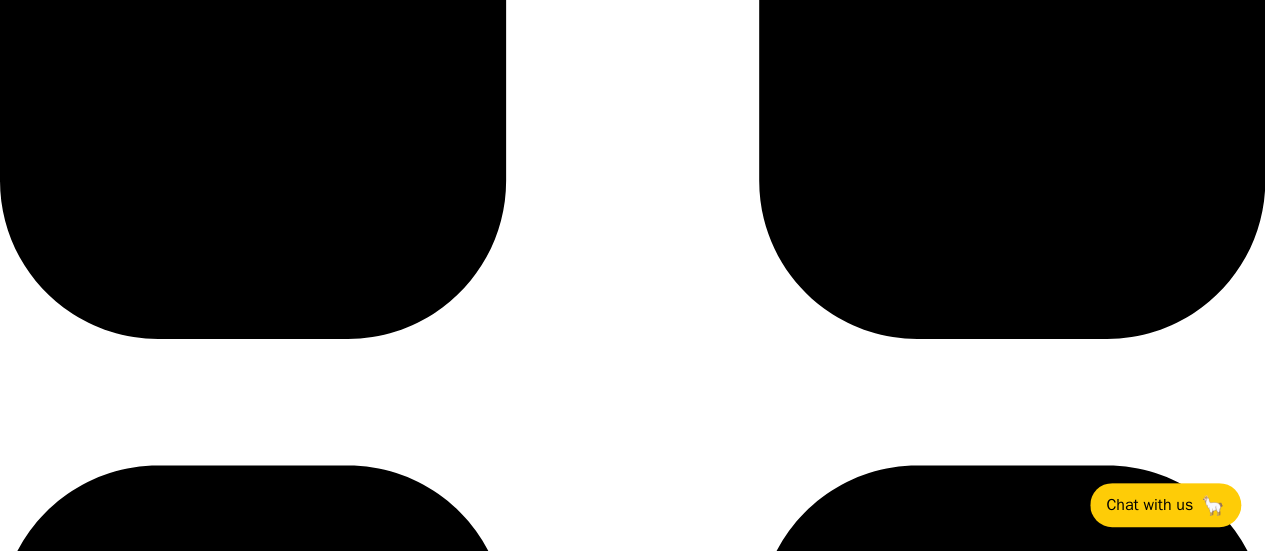 scroll, scrollTop: 0, scrollLeft: 0, axis: both 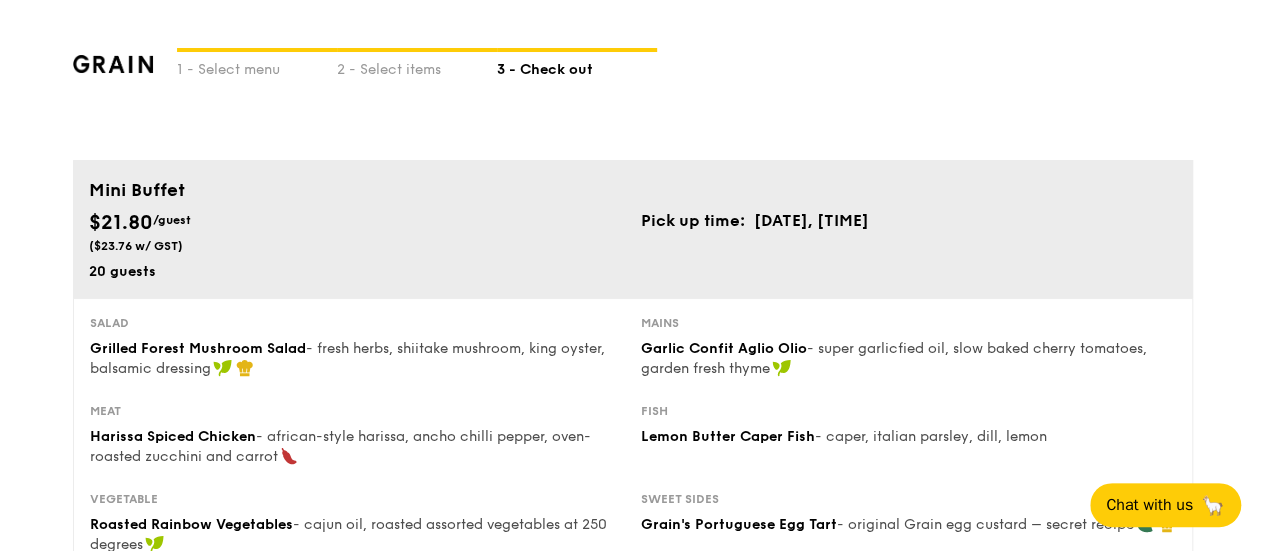 type on "5 Burn Road" 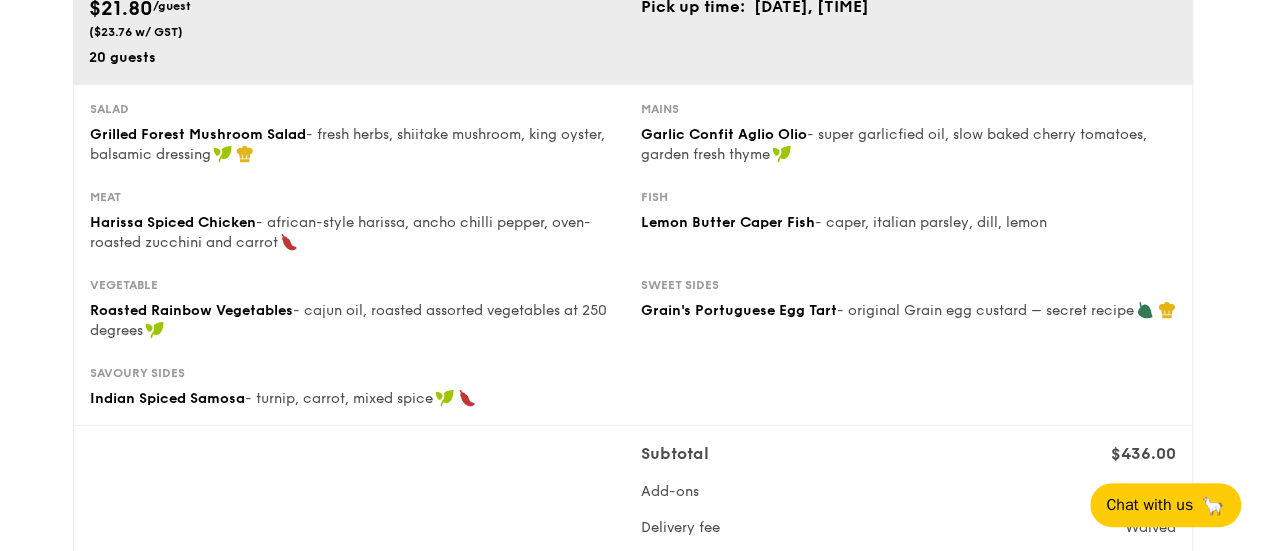 scroll, scrollTop: 212, scrollLeft: 0, axis: vertical 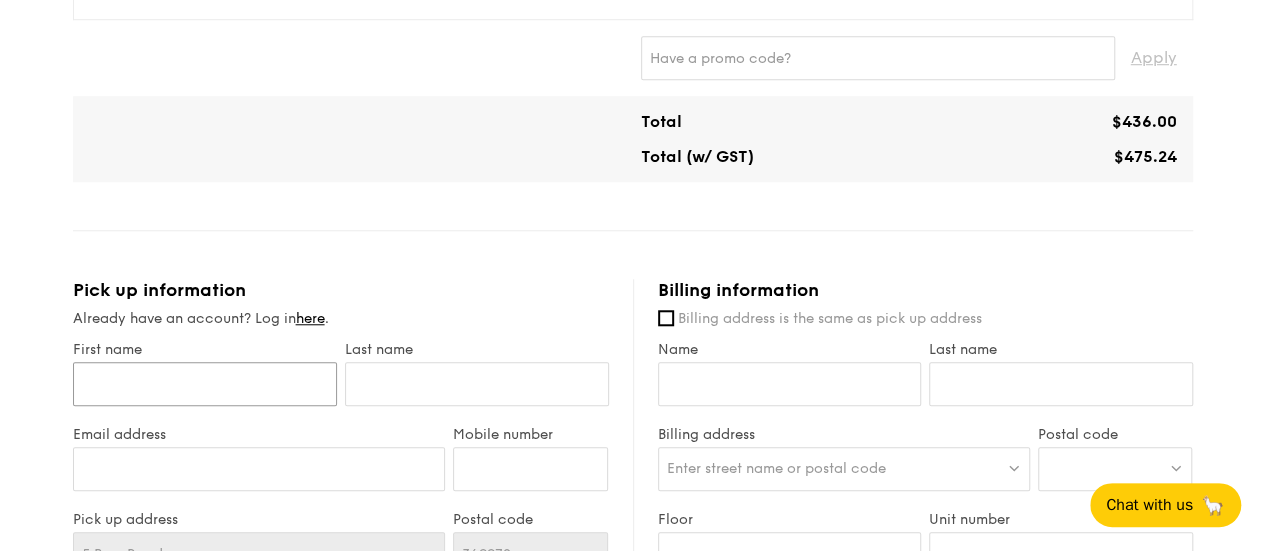 click on "First name" at bounding box center (205, 384) 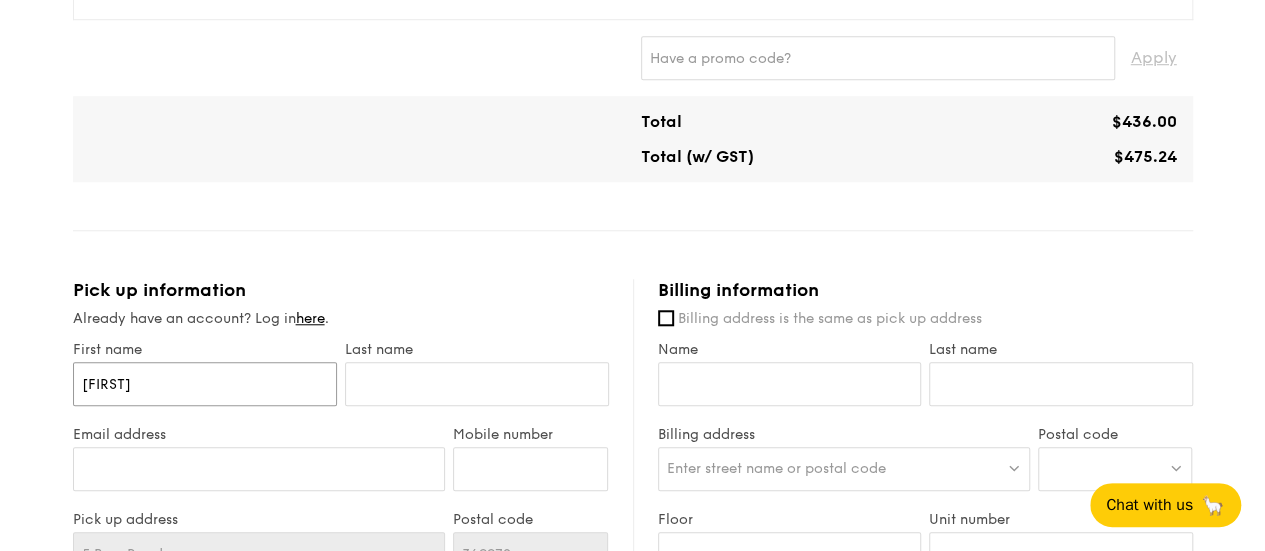type on "[FIRST]" 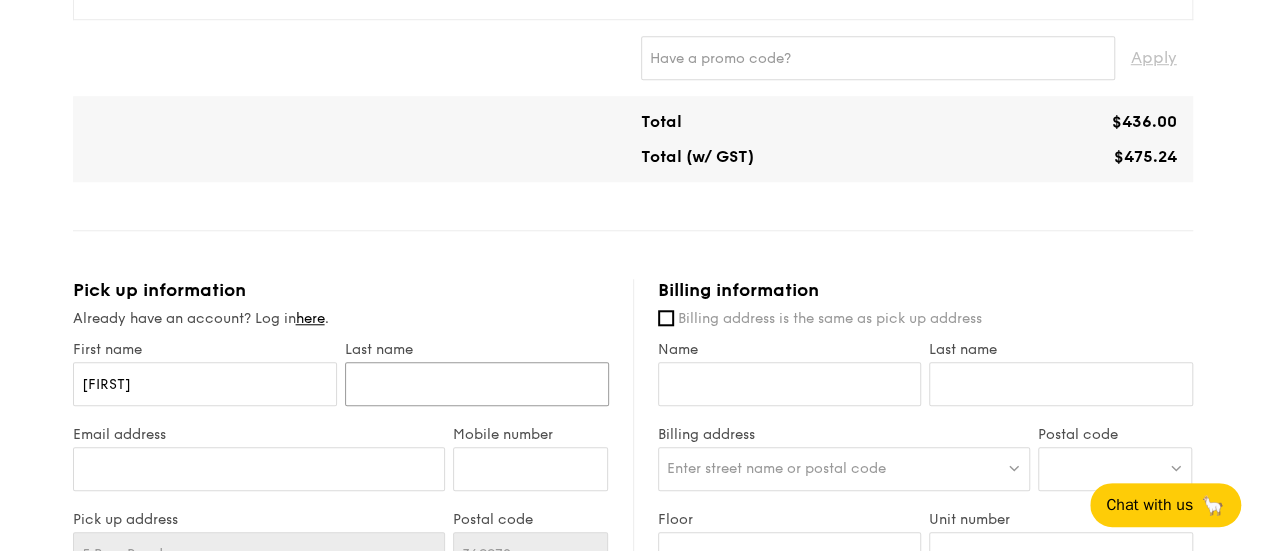 click at bounding box center [477, 384] 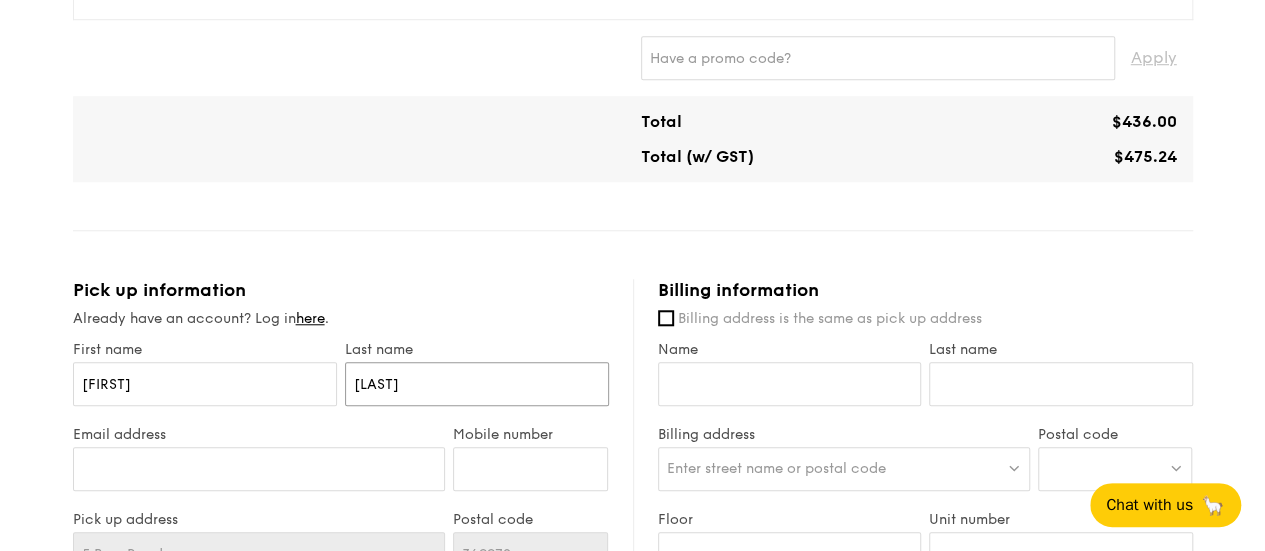 type on "[LAST]" 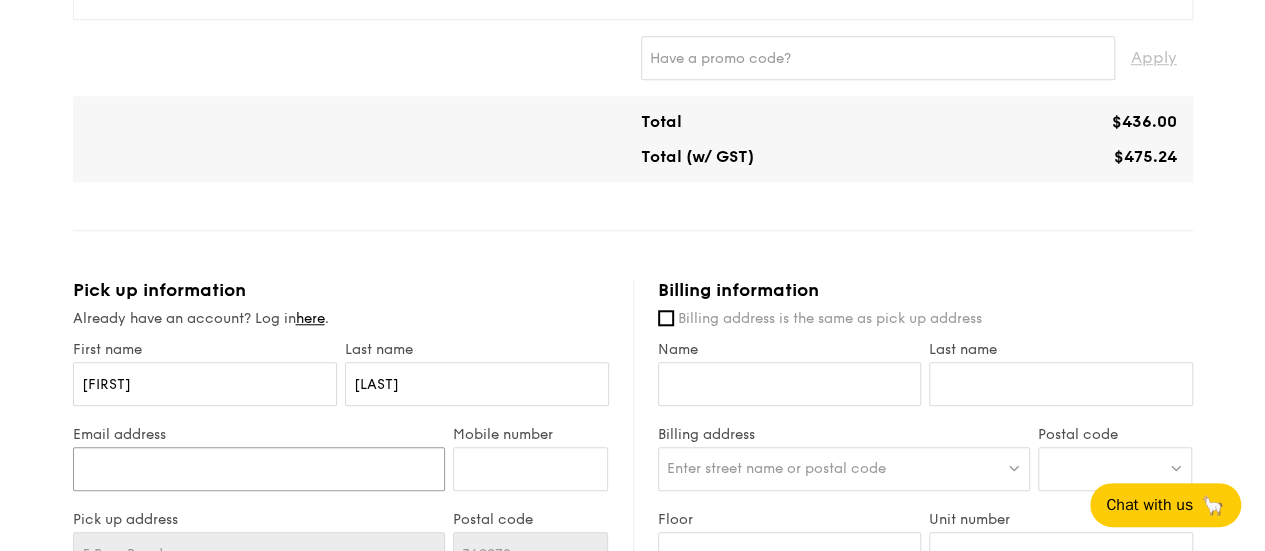 click on "Email address" at bounding box center (259, 469) 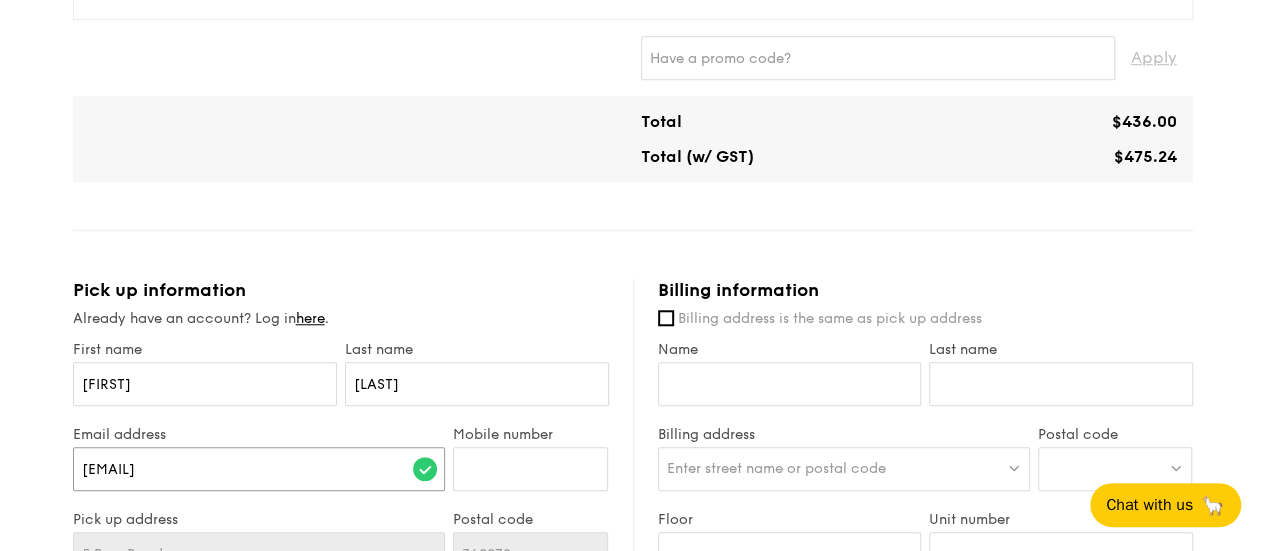 type on "[EMAIL]" 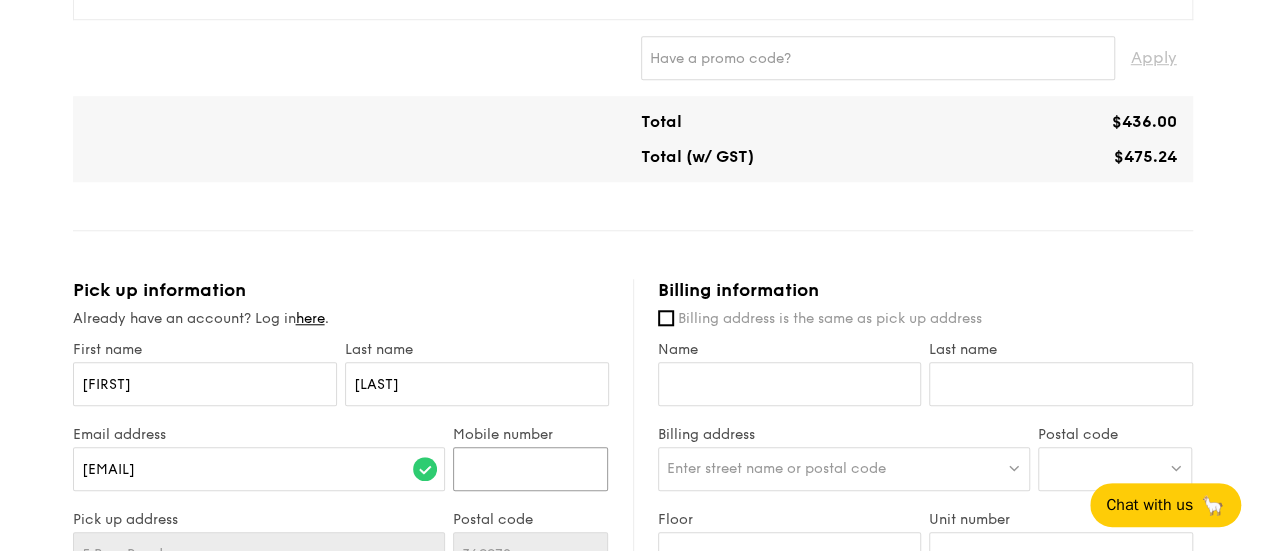 click on "Mobile number" at bounding box center [530, 469] 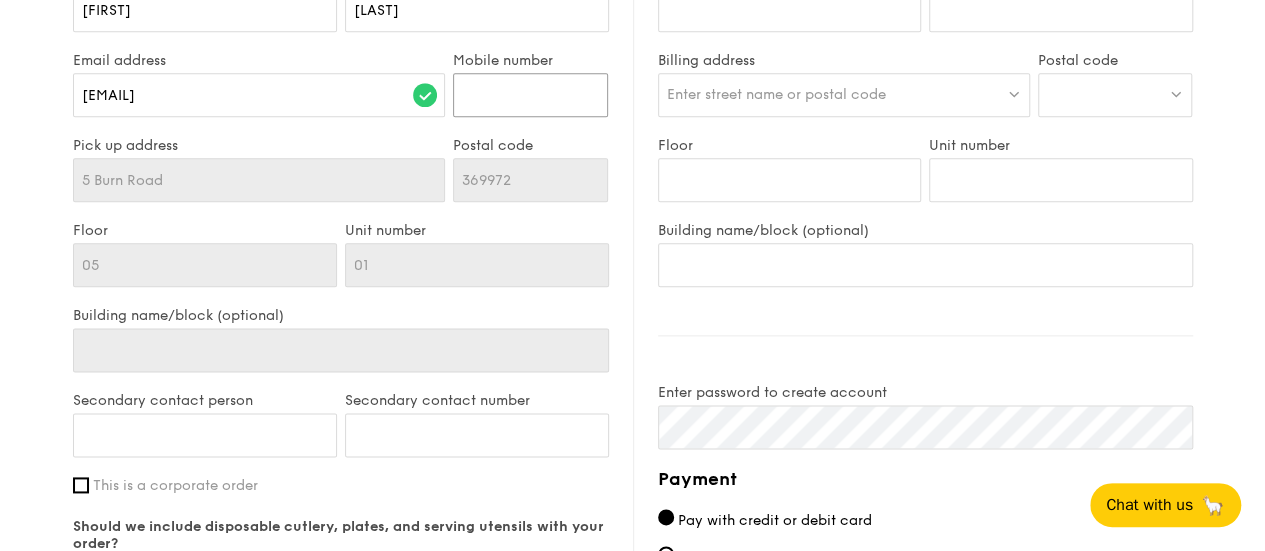 scroll, scrollTop: 1126, scrollLeft: 0, axis: vertical 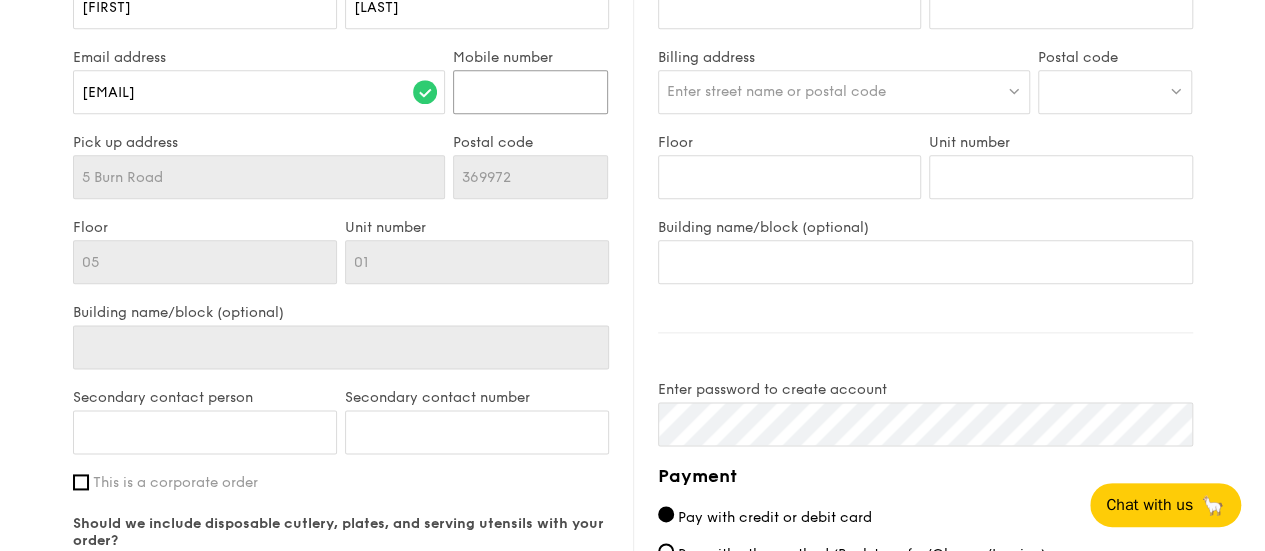 type on "[PHONE]" 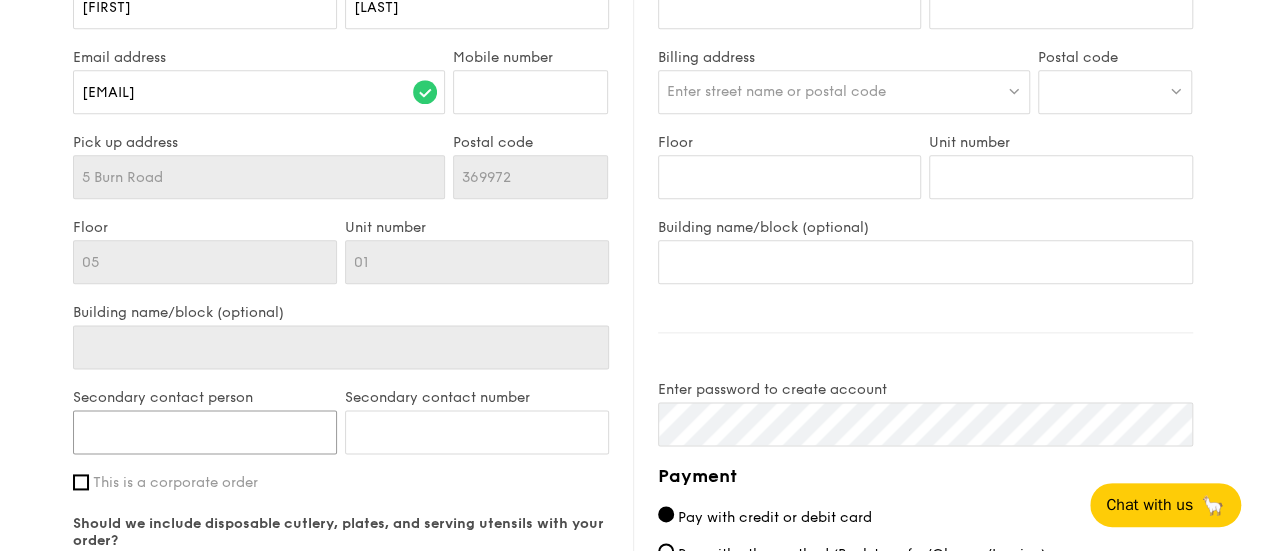 click on "Secondary contact person" at bounding box center [205, 432] 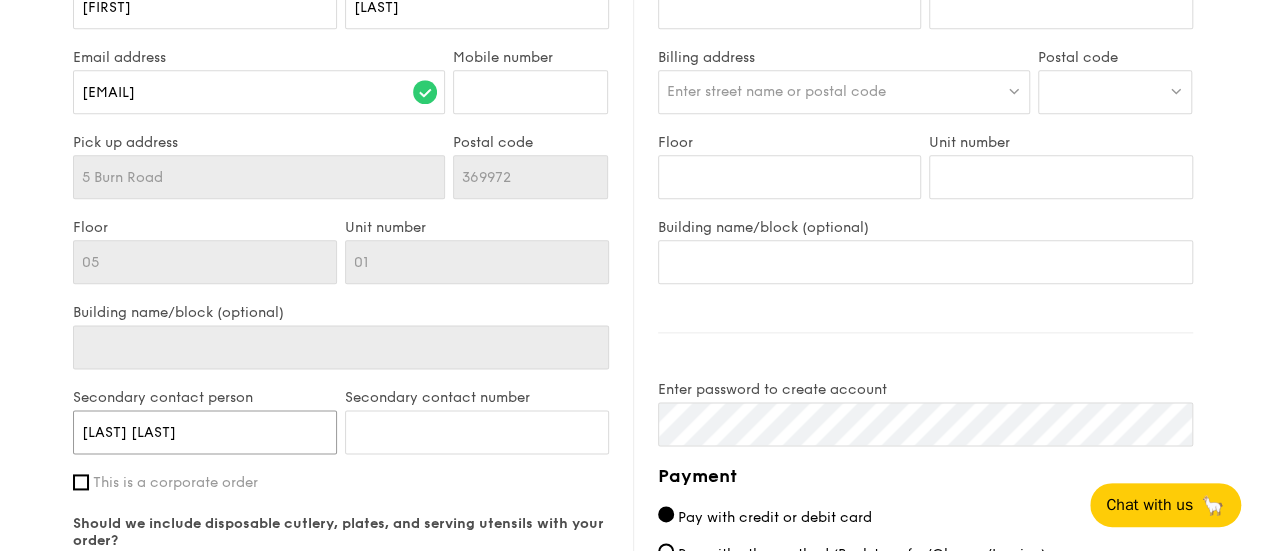 type on "[LAST] [LAST]" 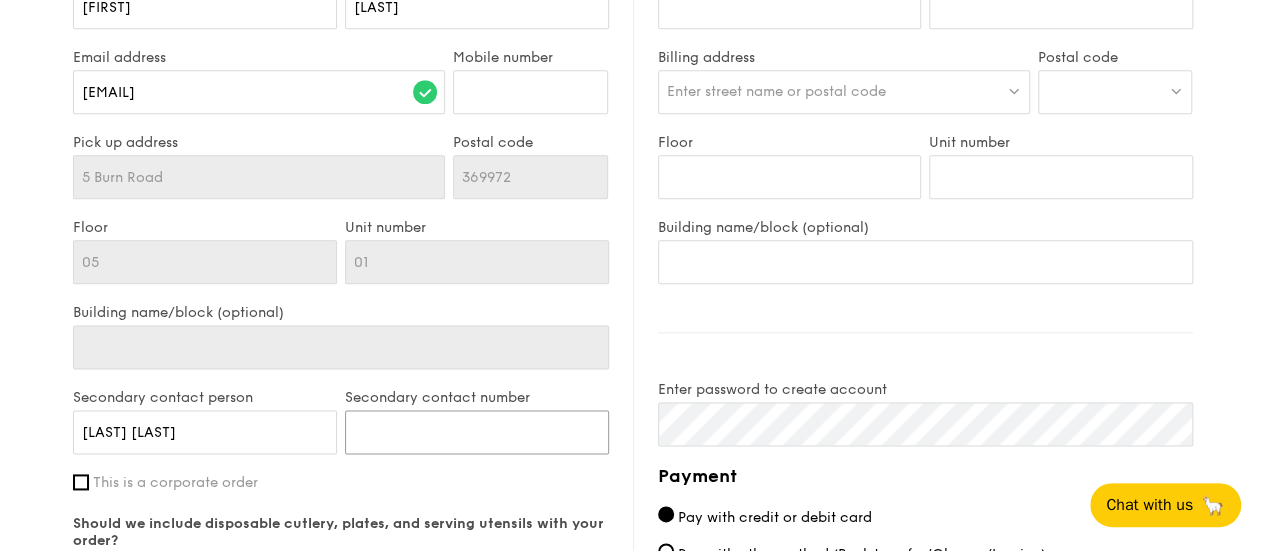 click on "Secondary contact number" at bounding box center (477, 432) 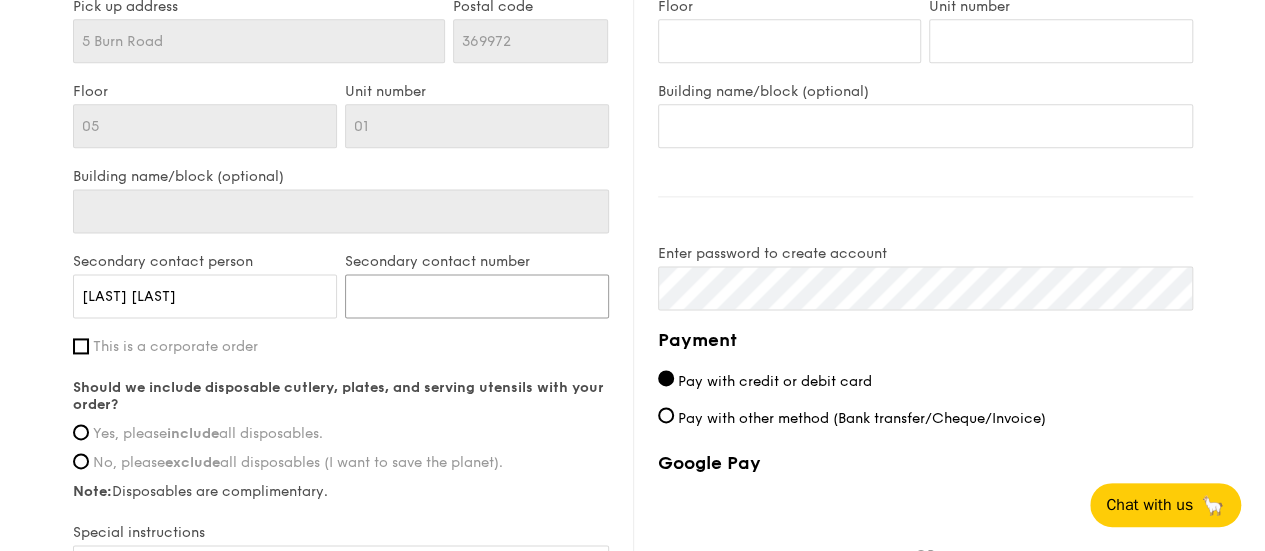scroll, scrollTop: 1267, scrollLeft: 0, axis: vertical 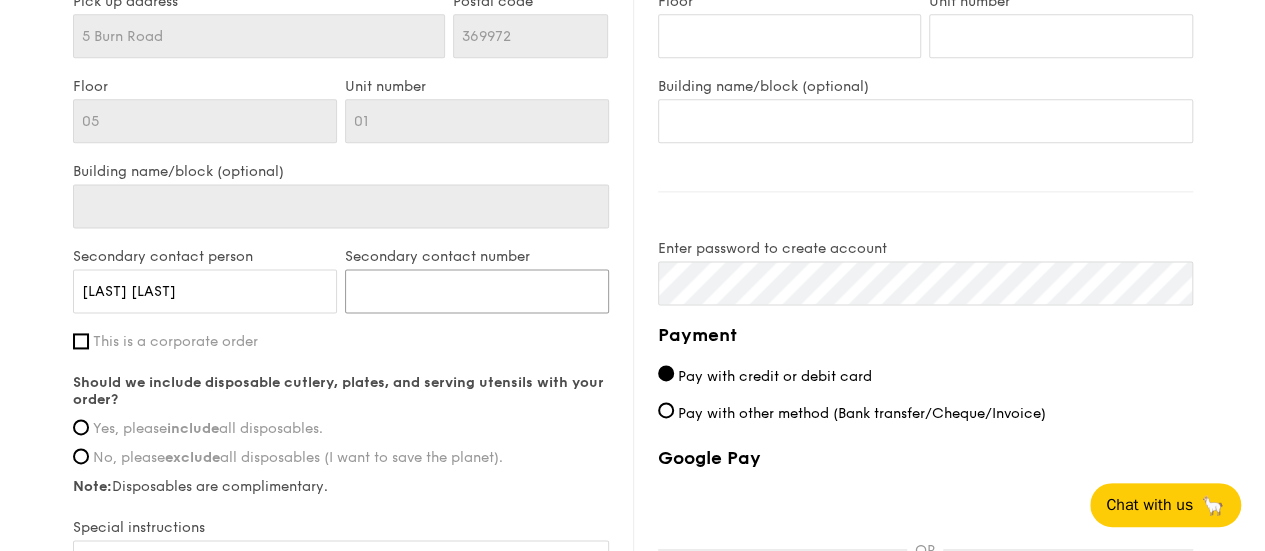 type on "[PHONE]" 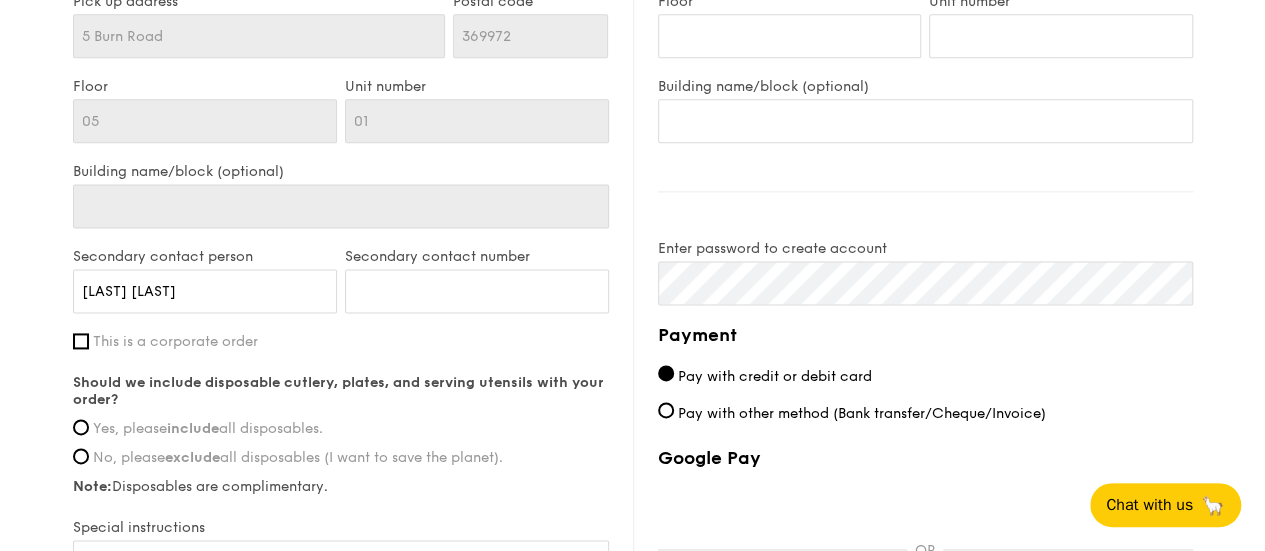 click on "Should we include disposable cutlery, plates, and serving utensils with your order? Yes, please  include  all disposables. No, please  exclude  all disposables (I want to save the planet). Note:  Disposables are complimentary." at bounding box center (341, 434) 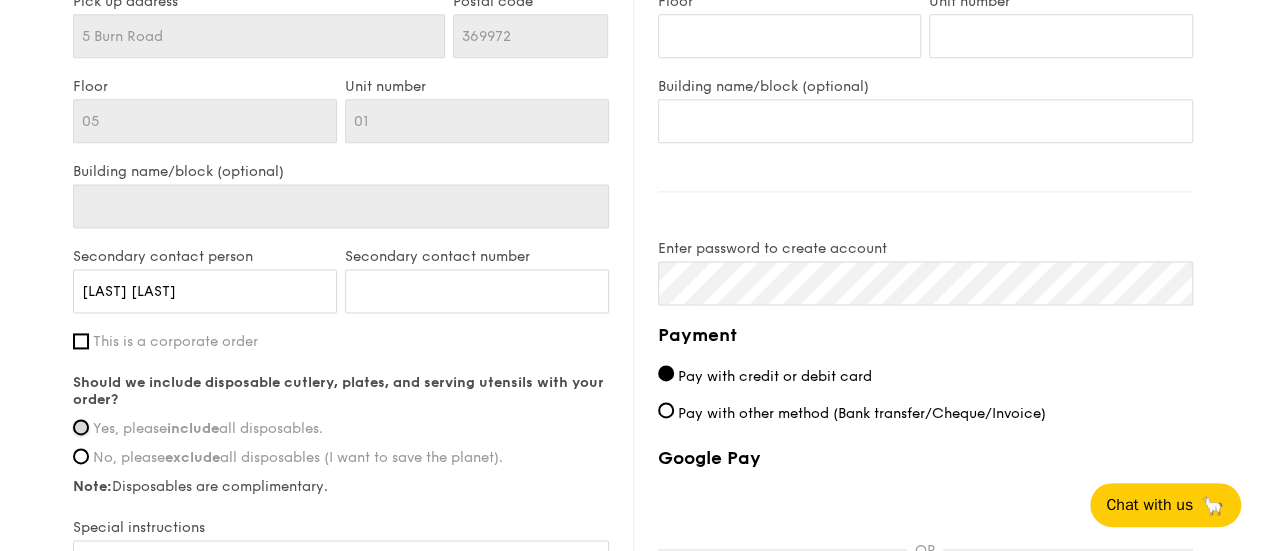 click on "Yes, please  include  all disposables." at bounding box center [81, 427] 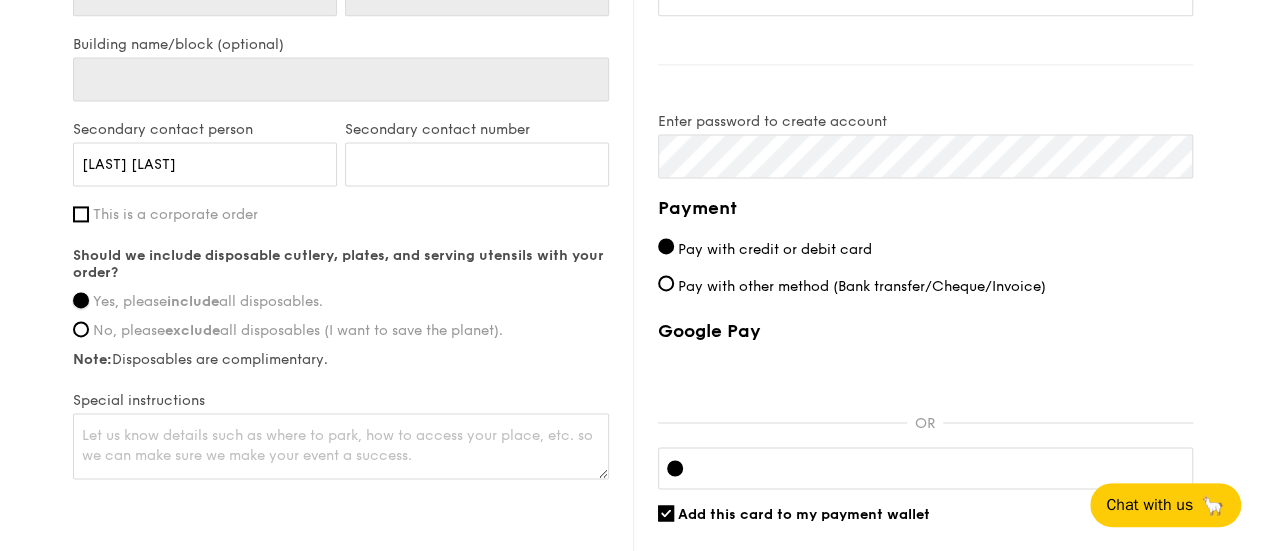scroll, scrollTop: 1406, scrollLeft: 0, axis: vertical 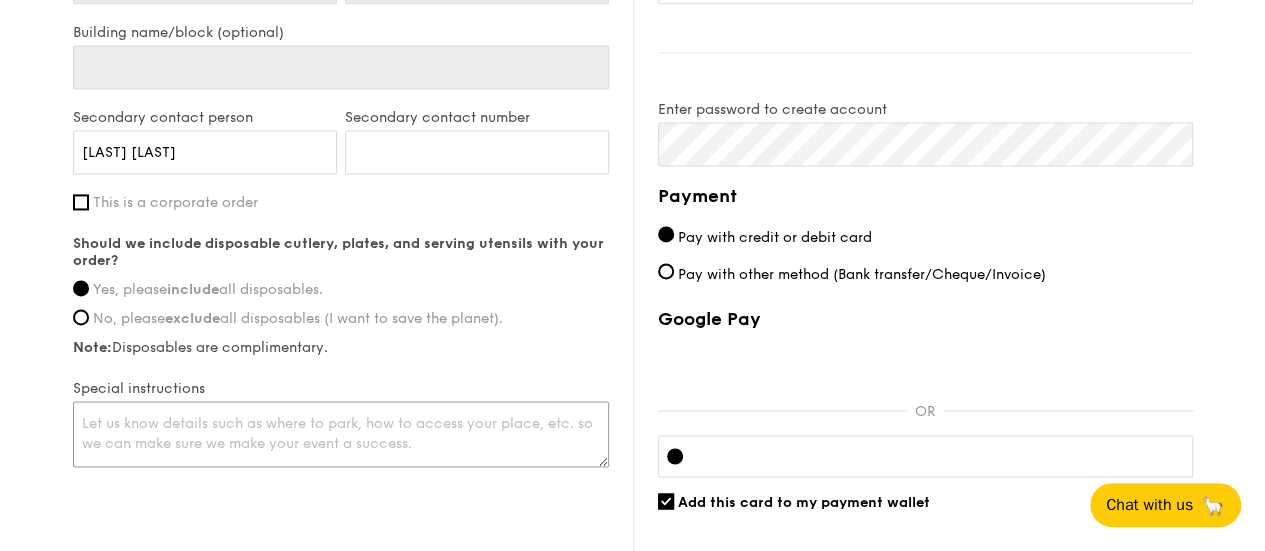 click at bounding box center (341, 434) 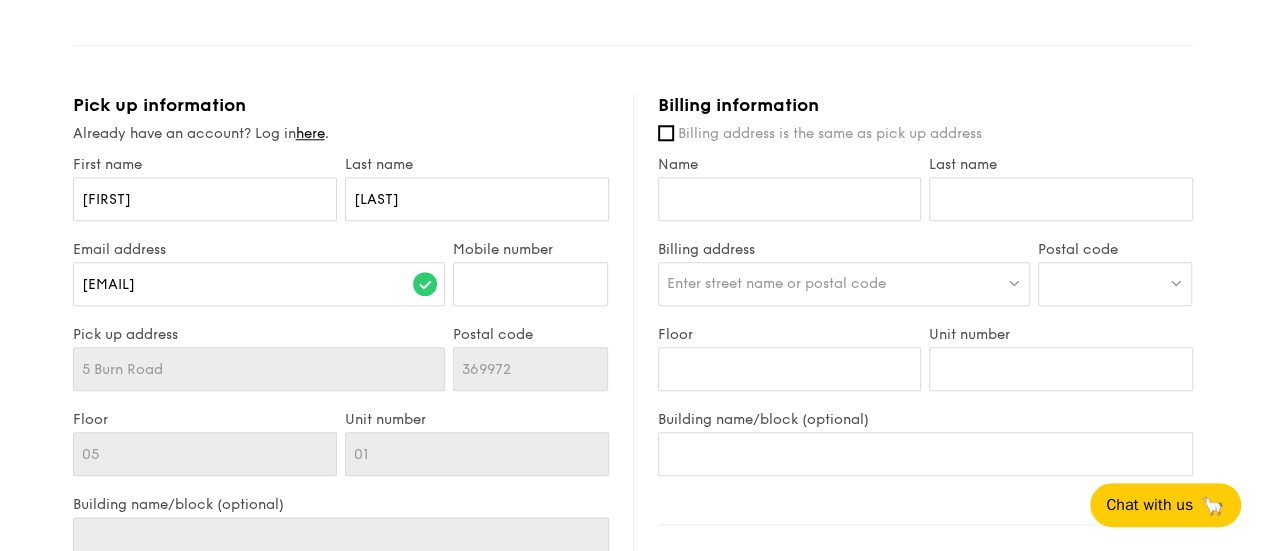 scroll, scrollTop: 923, scrollLeft: 0, axis: vertical 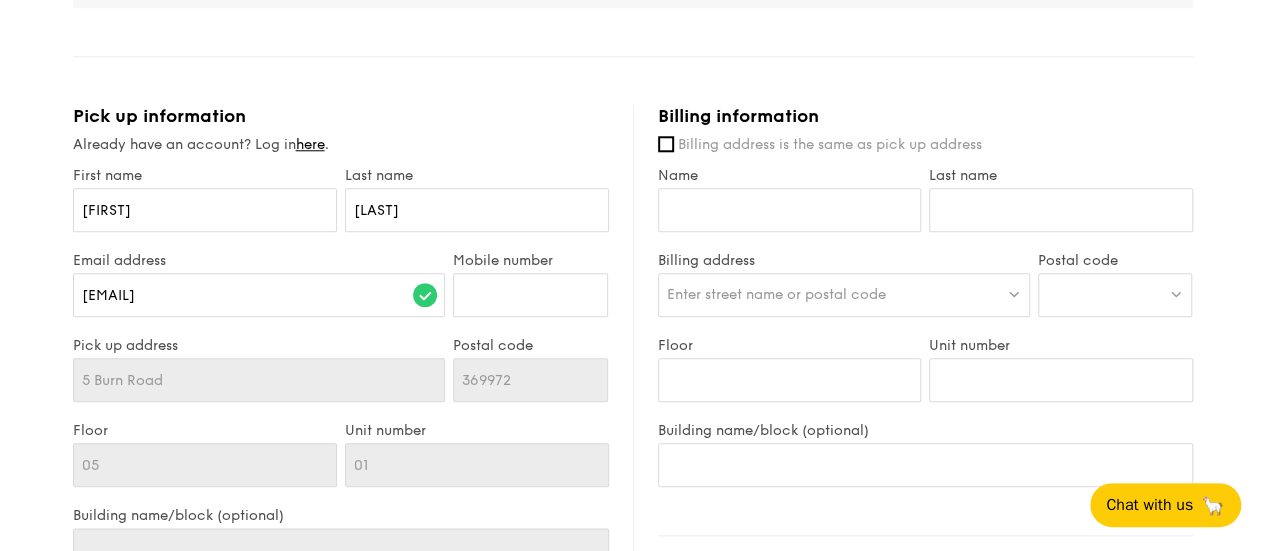 type on "None" 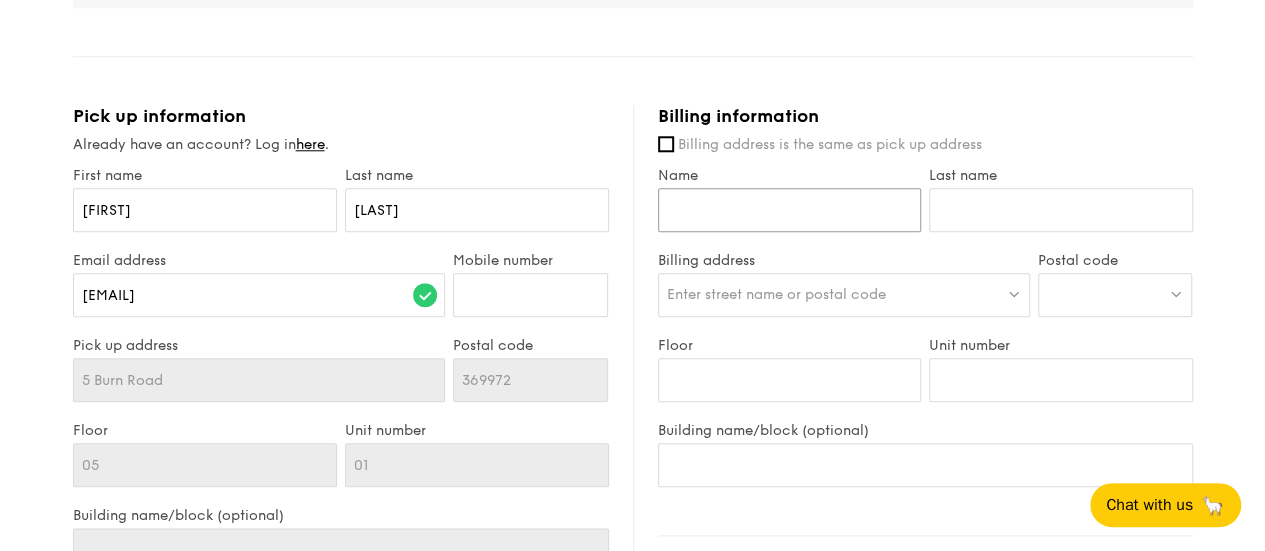 click on "Name" at bounding box center [790, 210] 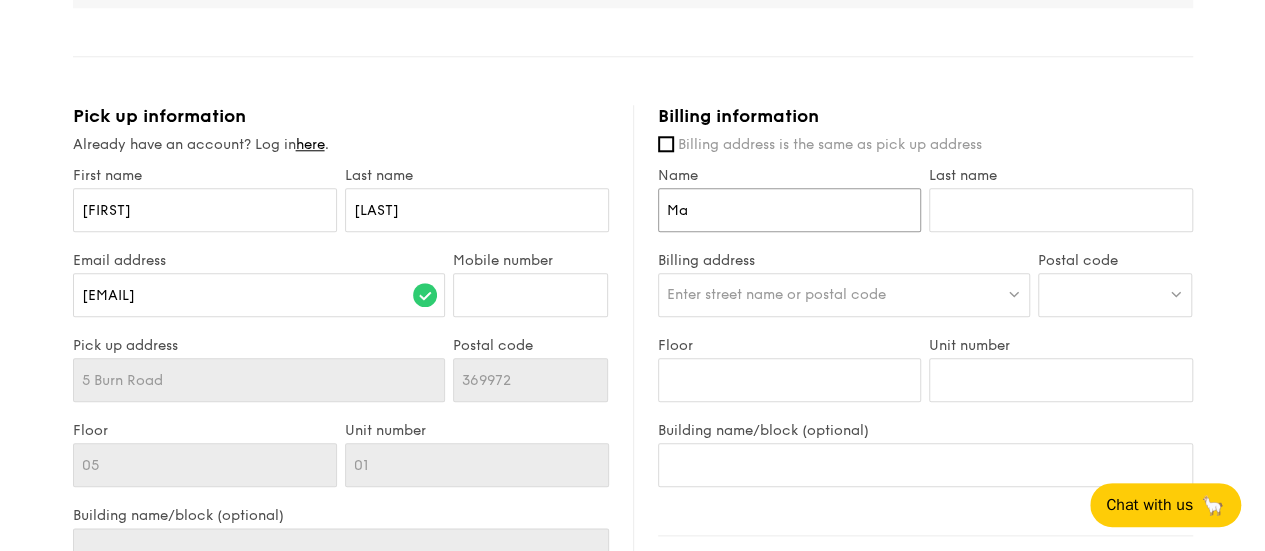 type on "M" 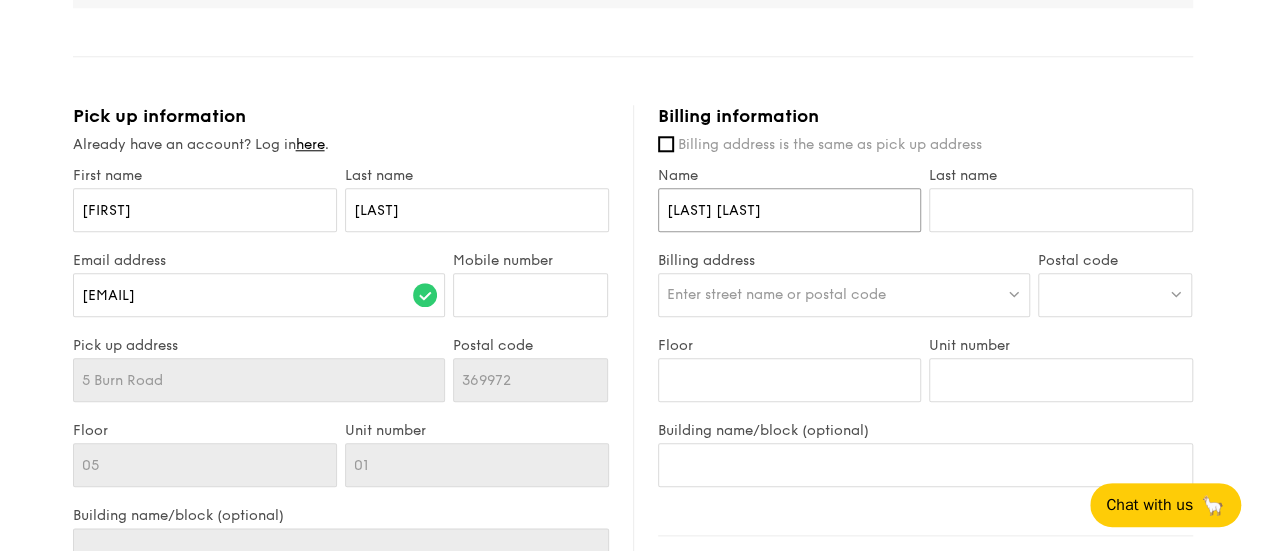 type on "[LAST] [LAST]" 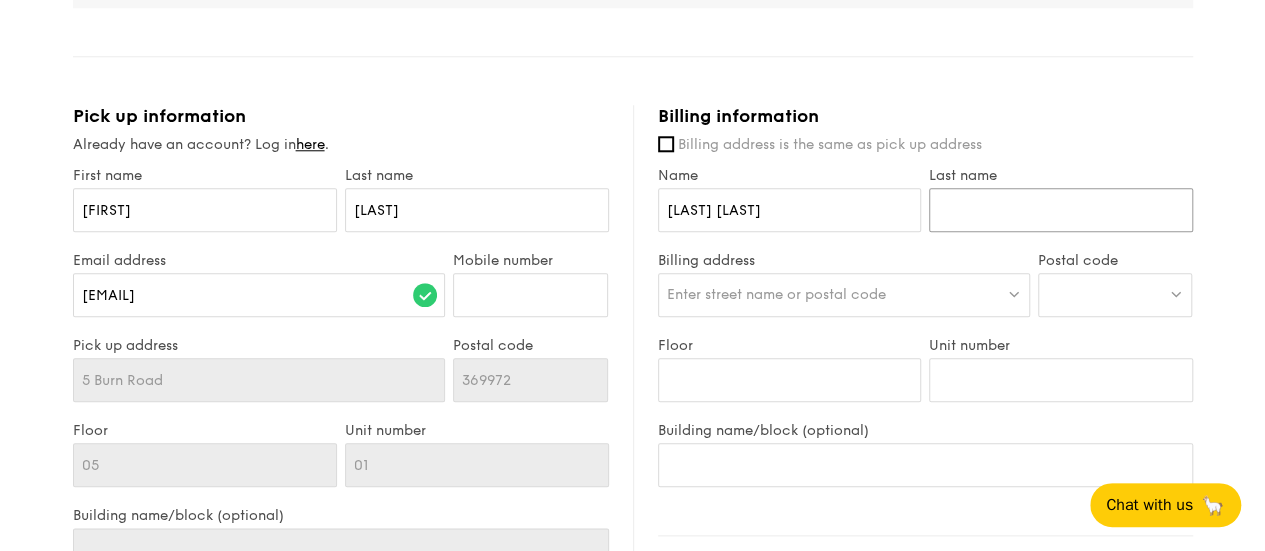 click on "Last name" at bounding box center (1061, 210) 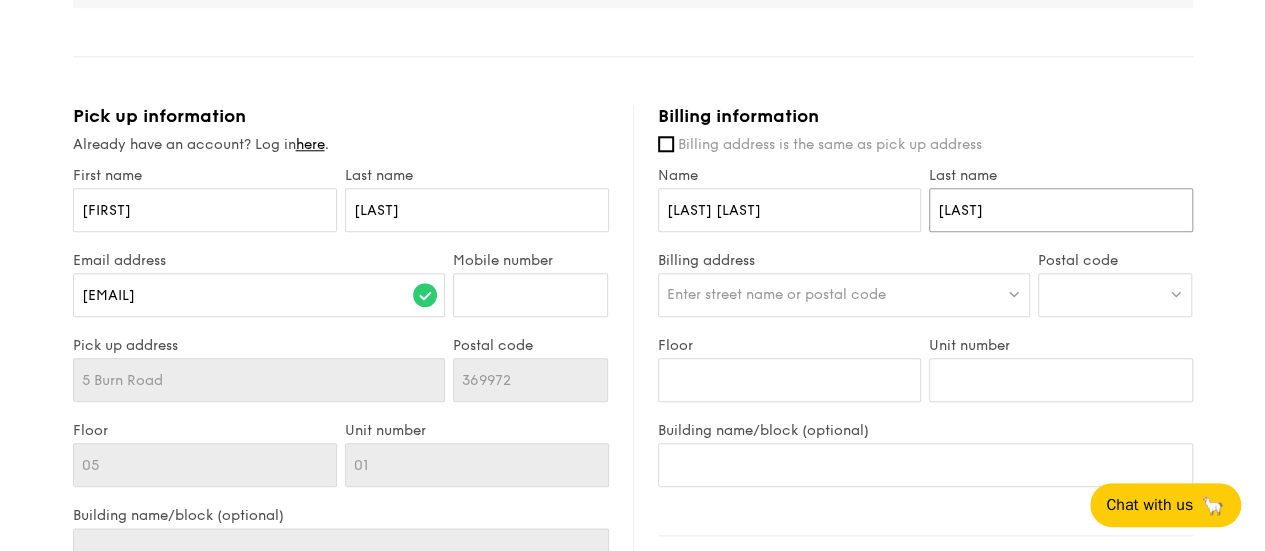 type on "[LAST]" 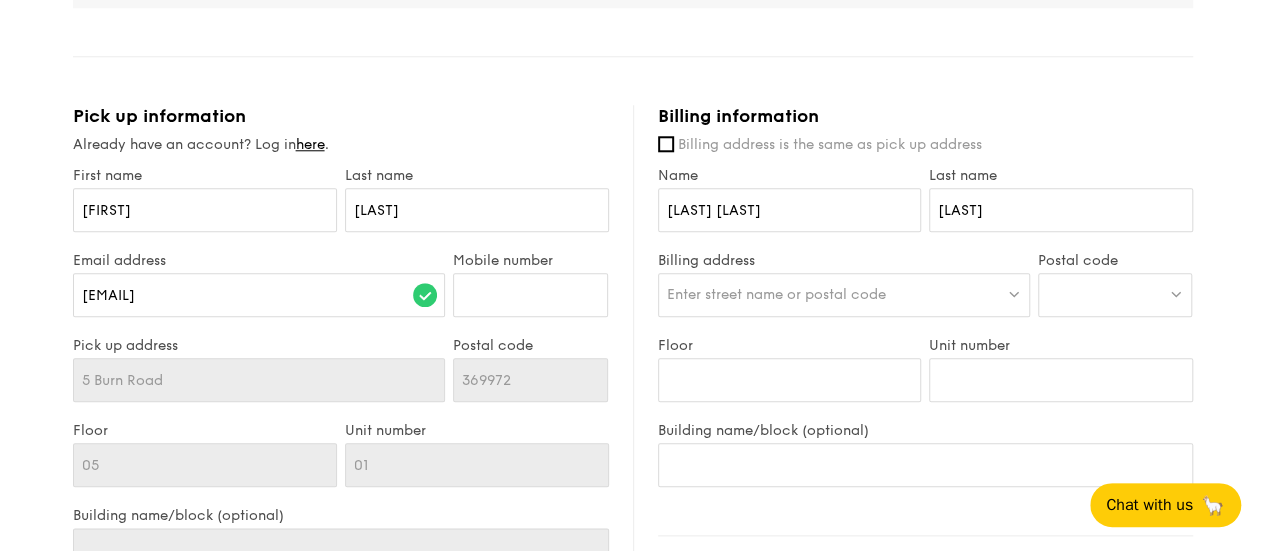 click on "Enter street name or postal code" at bounding box center [776, 294] 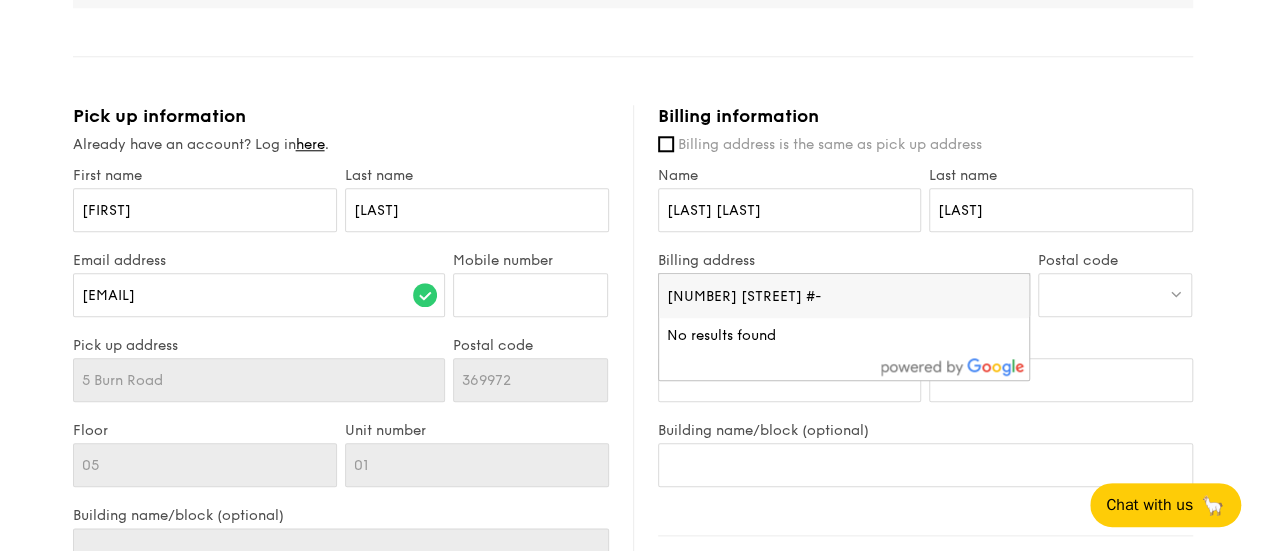 type on "[NUMBER] [STREET] #-" 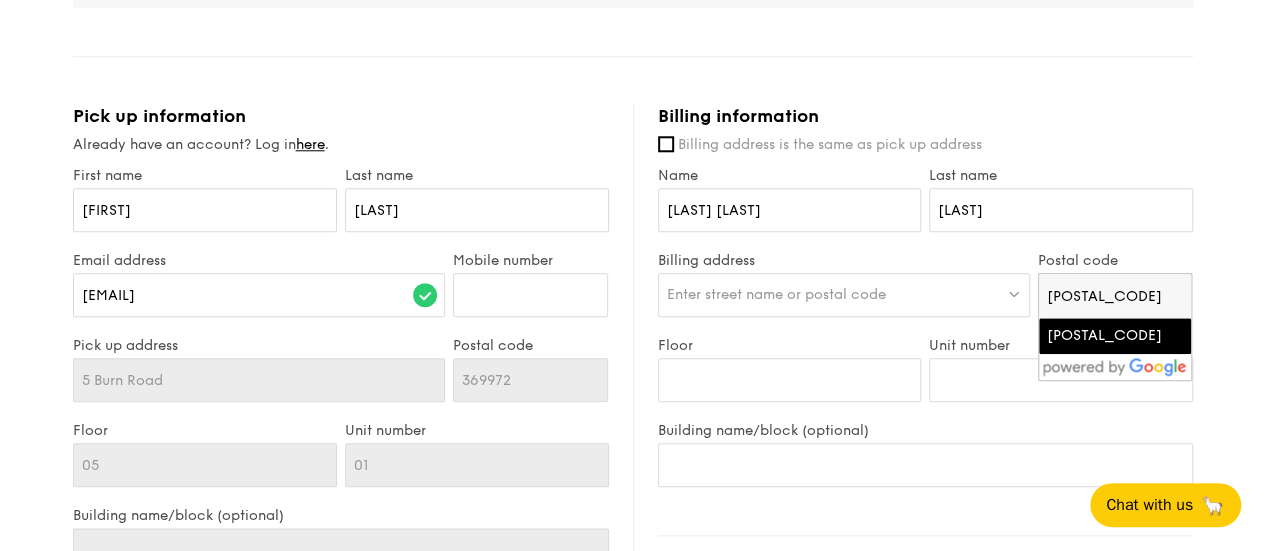 type on "[POSTAL_CODE]" 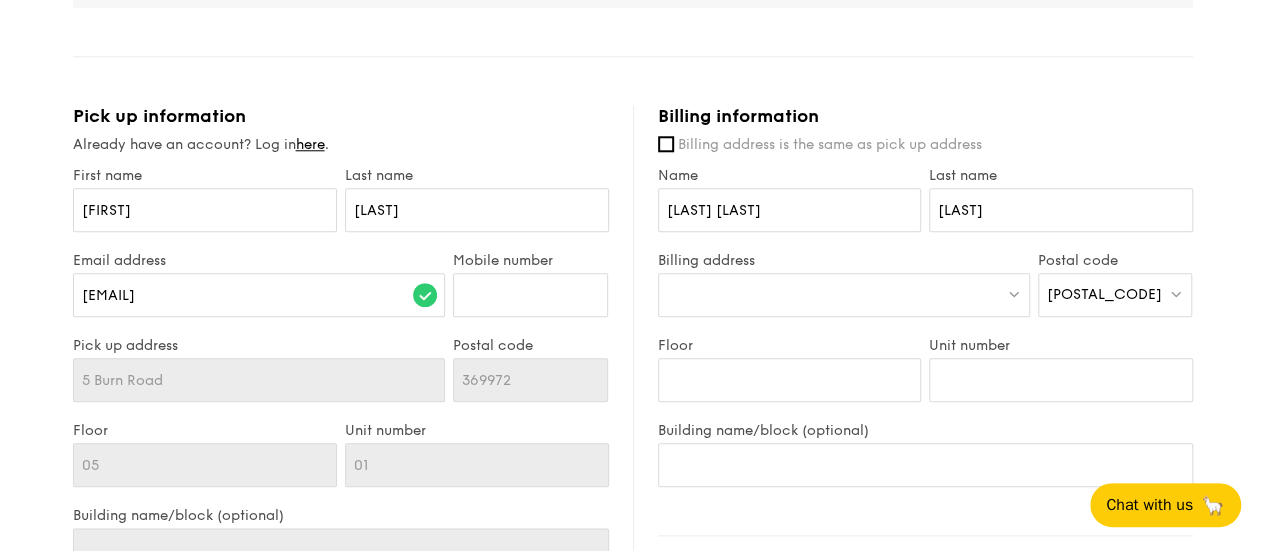 click at bounding box center [844, 295] 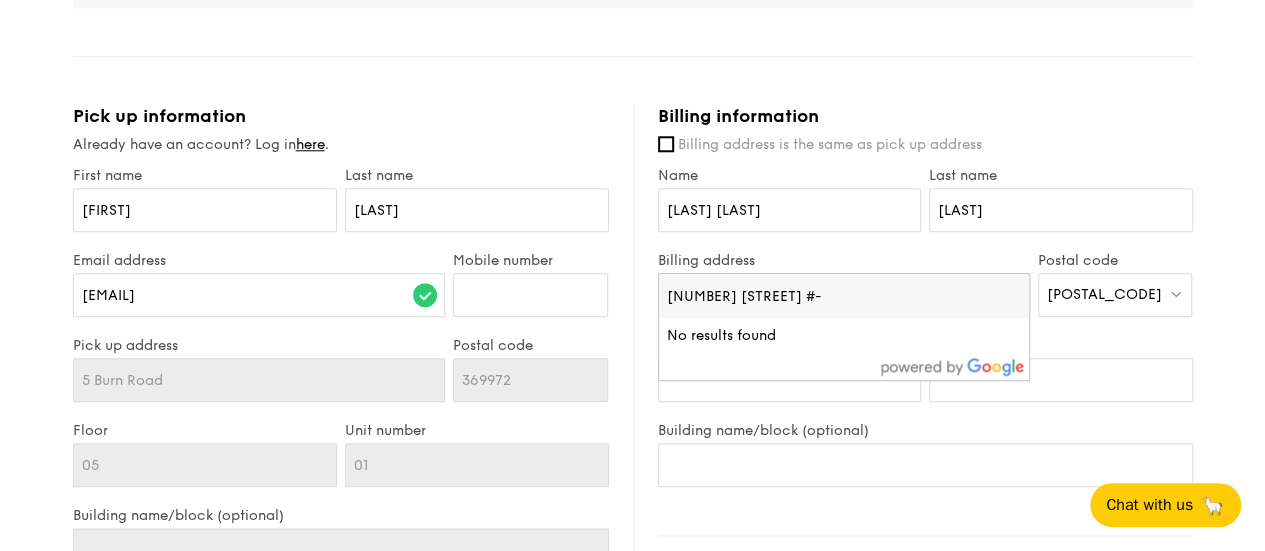 click on "[NUMBER] [STREET] #-" at bounding box center (844, 296) 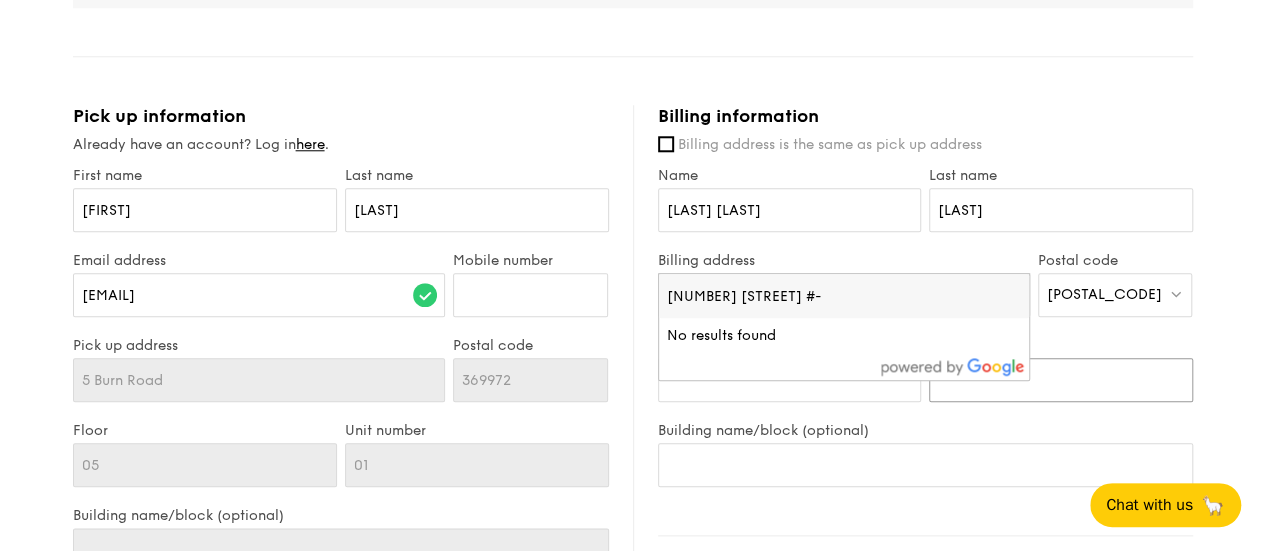 click on "Unit number" at bounding box center (1061, 380) 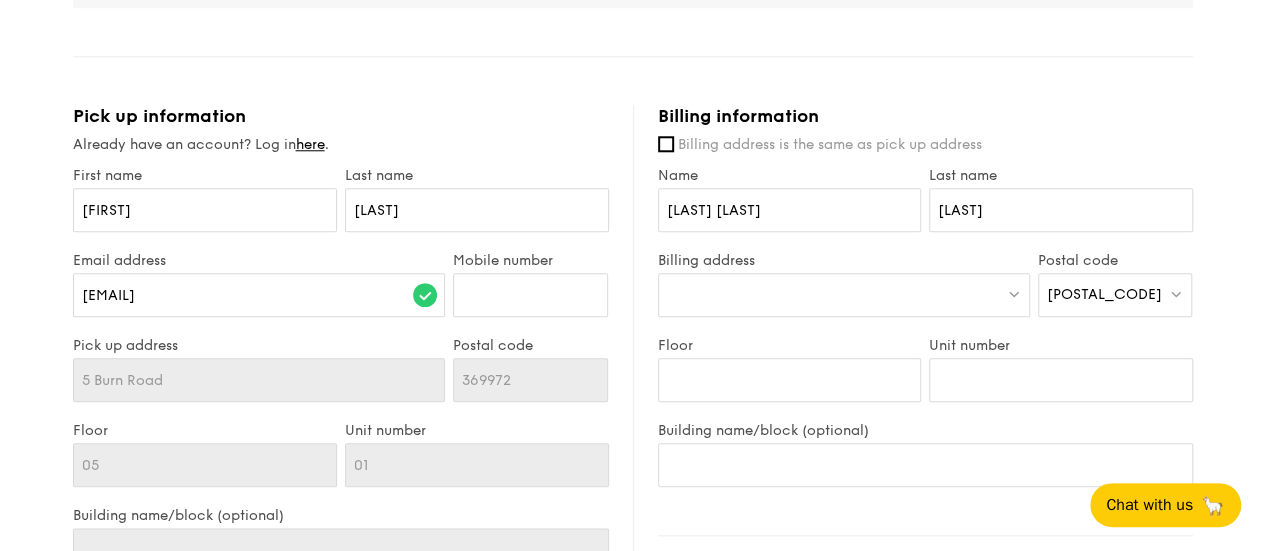 click at bounding box center (844, 295) 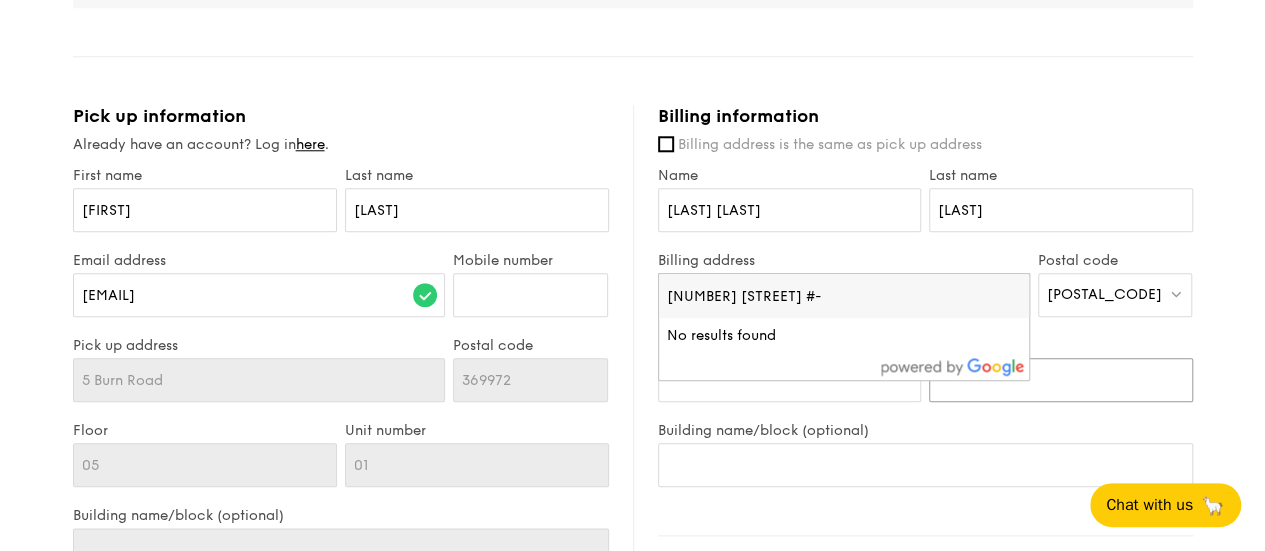 click on "Unit number" at bounding box center (1061, 380) 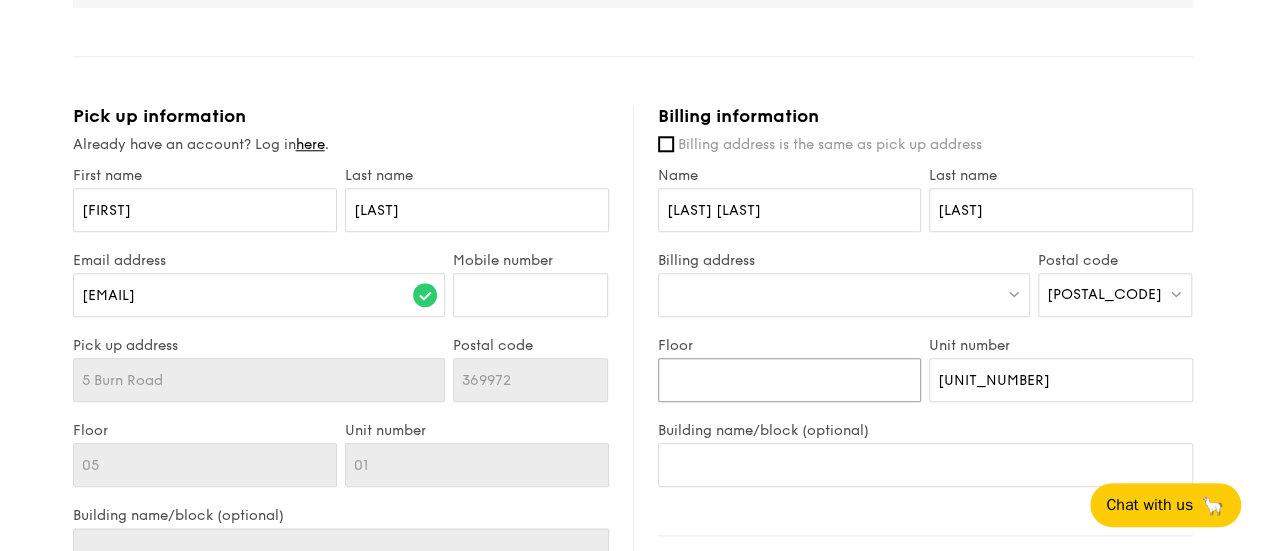 click on "Floor" at bounding box center [790, 380] 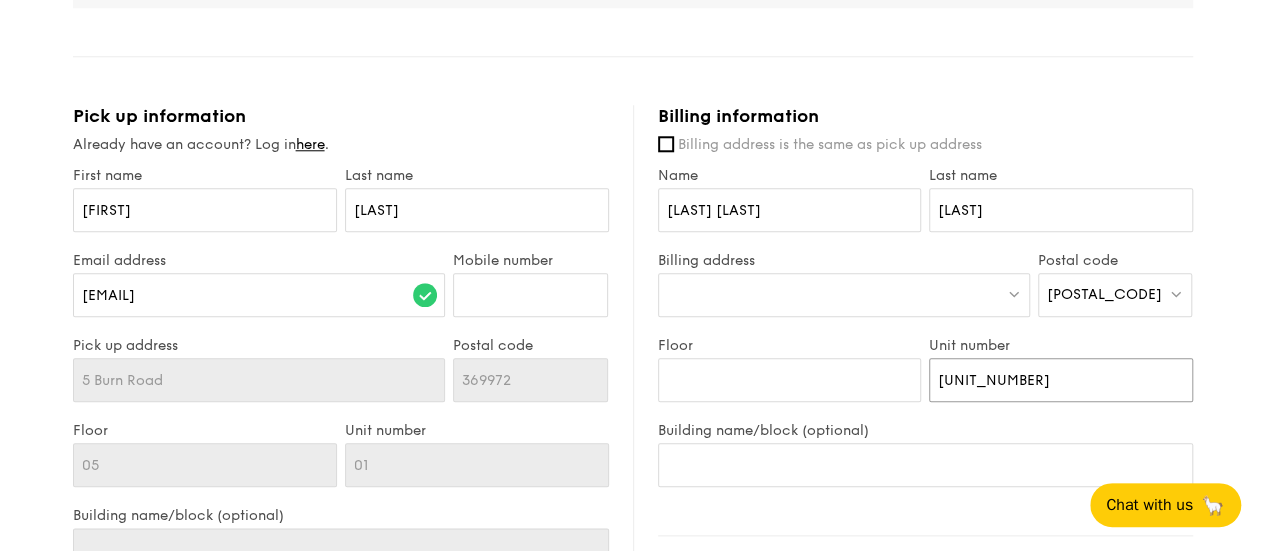 drag, startPoint x: 1022, startPoint y: 373, endPoint x: 905, endPoint y: 386, distance: 117.72001 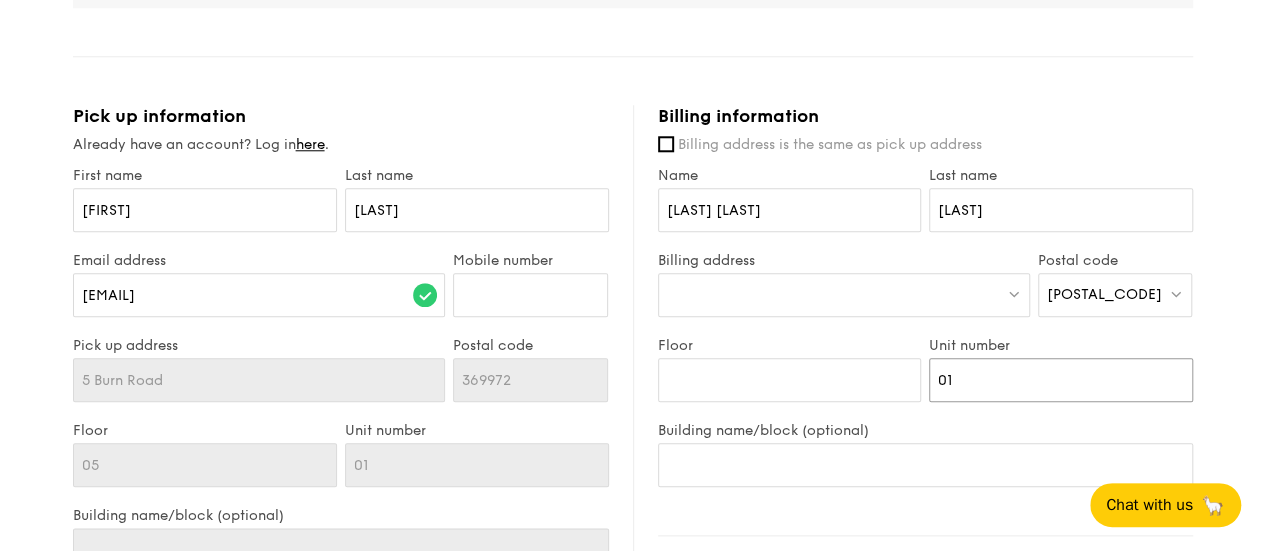 type on "01" 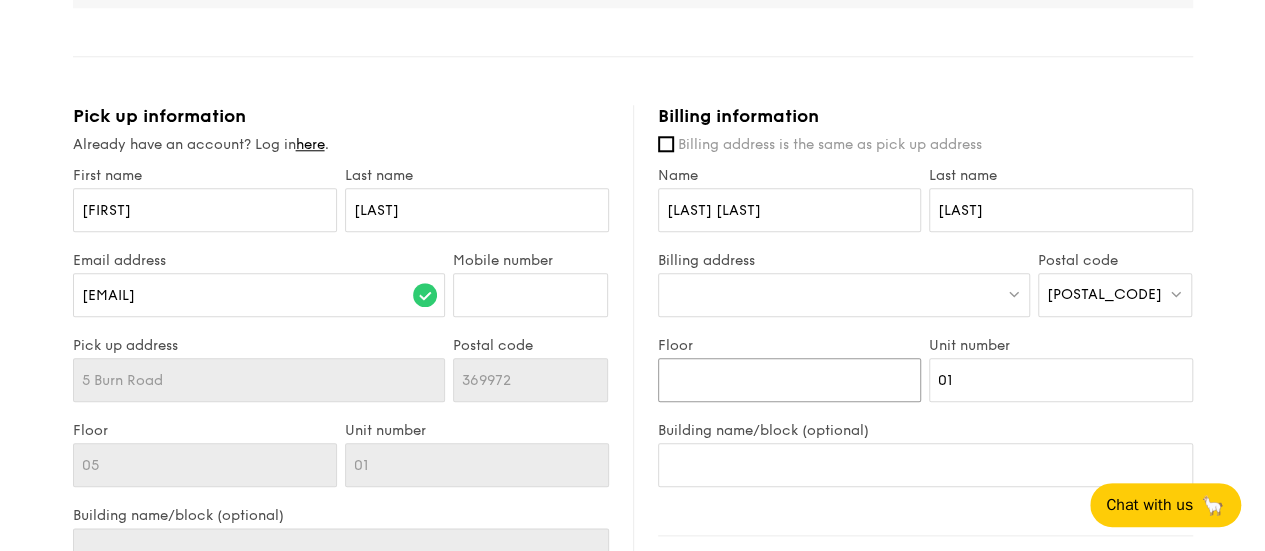 click on "Floor" at bounding box center [790, 380] 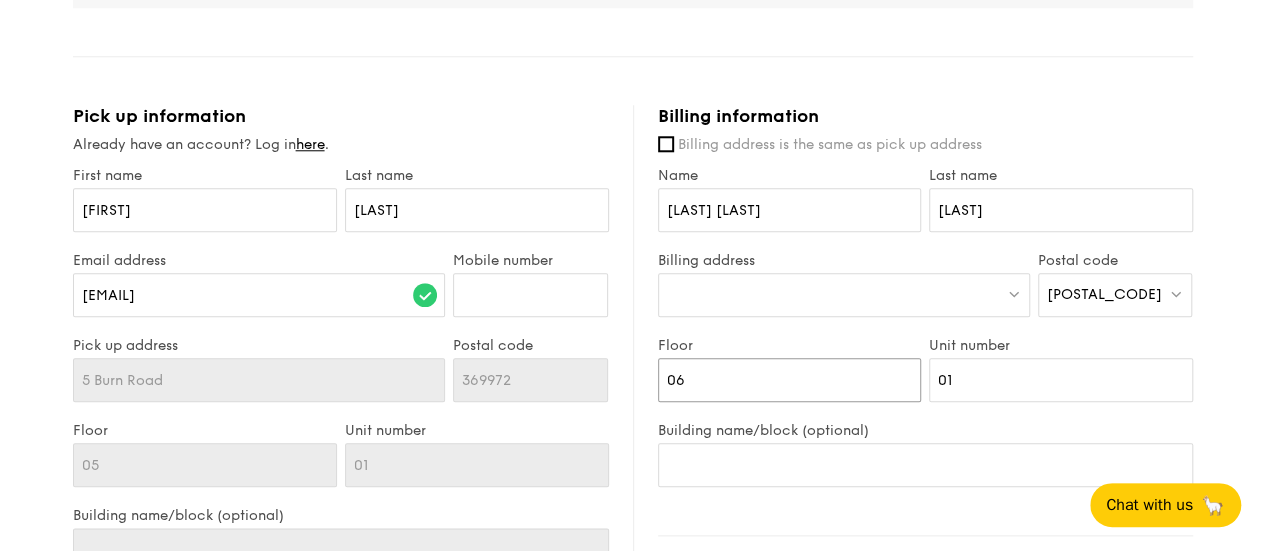 type on "06" 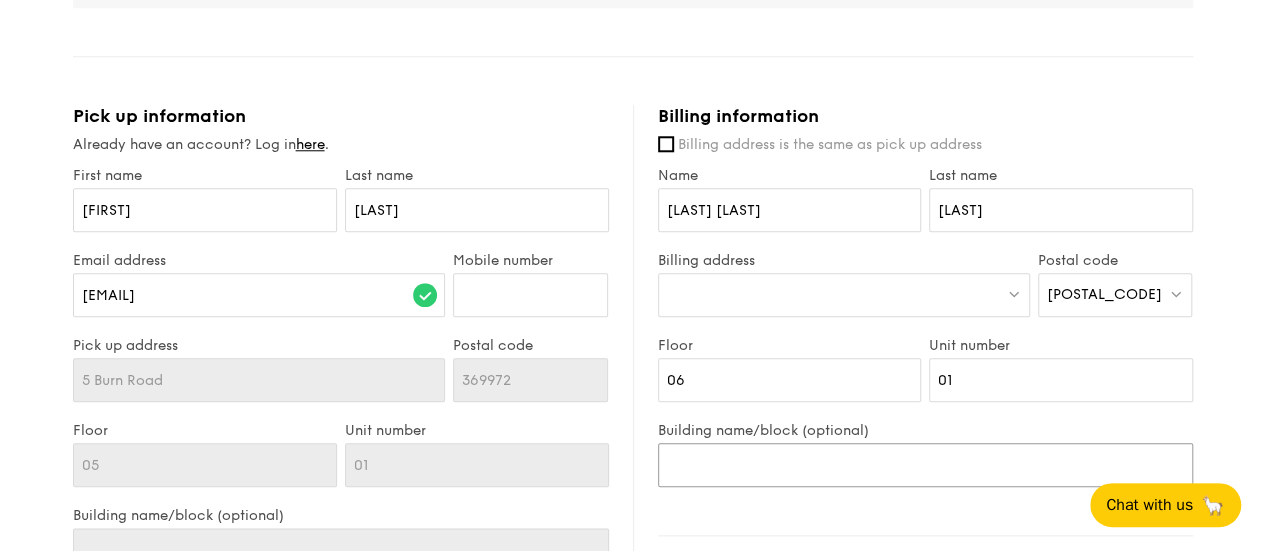 click on "Building name/block (optional)" at bounding box center [925, 465] 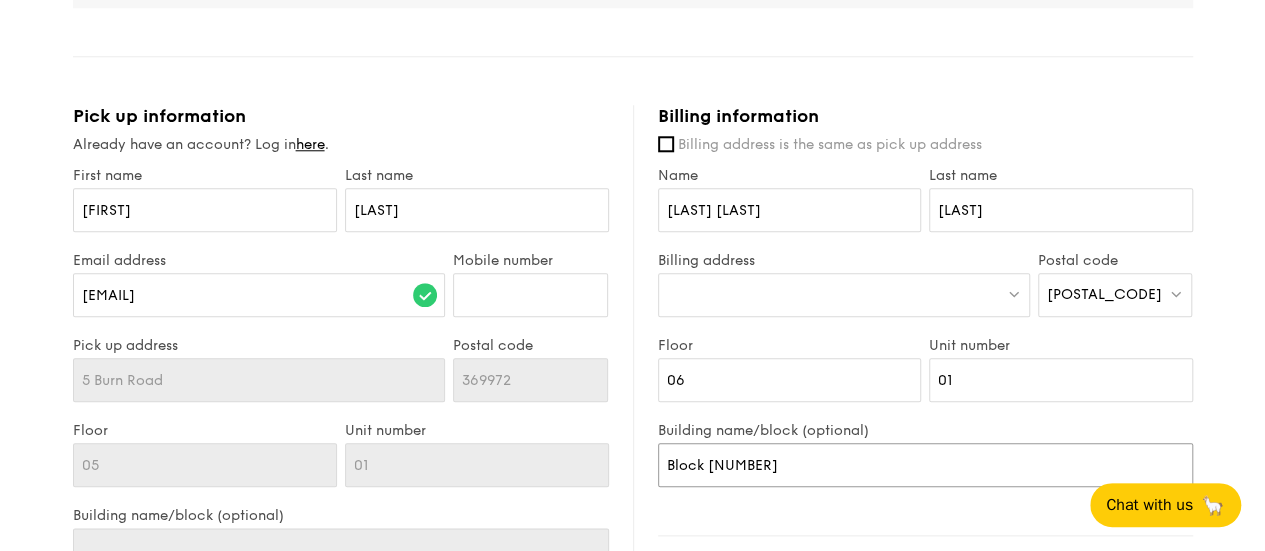 type on "Block [NUMBER]" 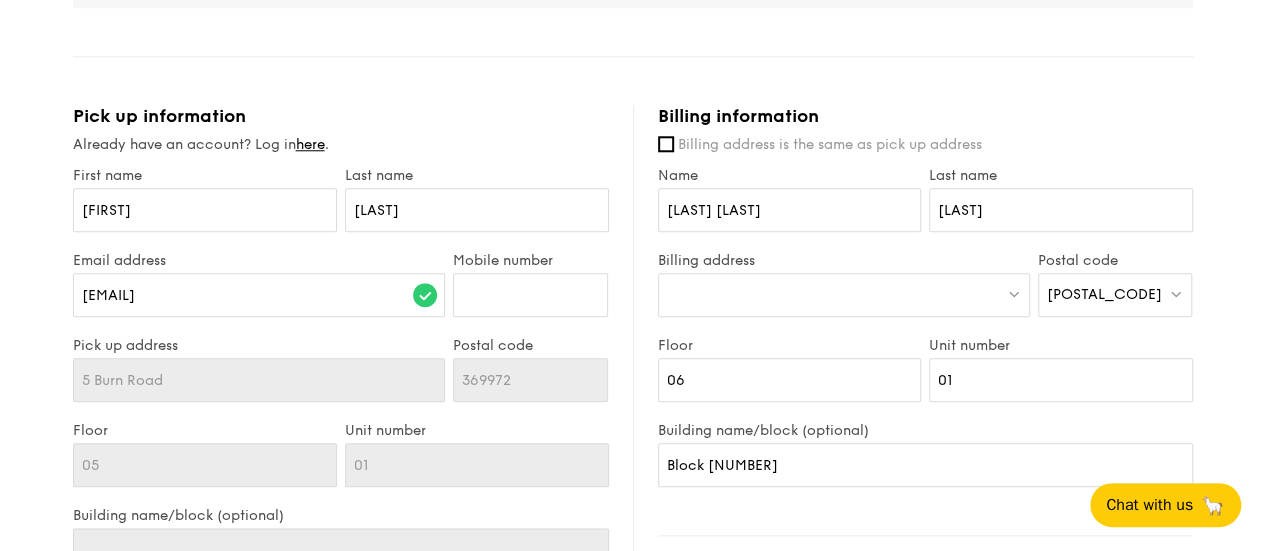 click at bounding box center (844, 295) 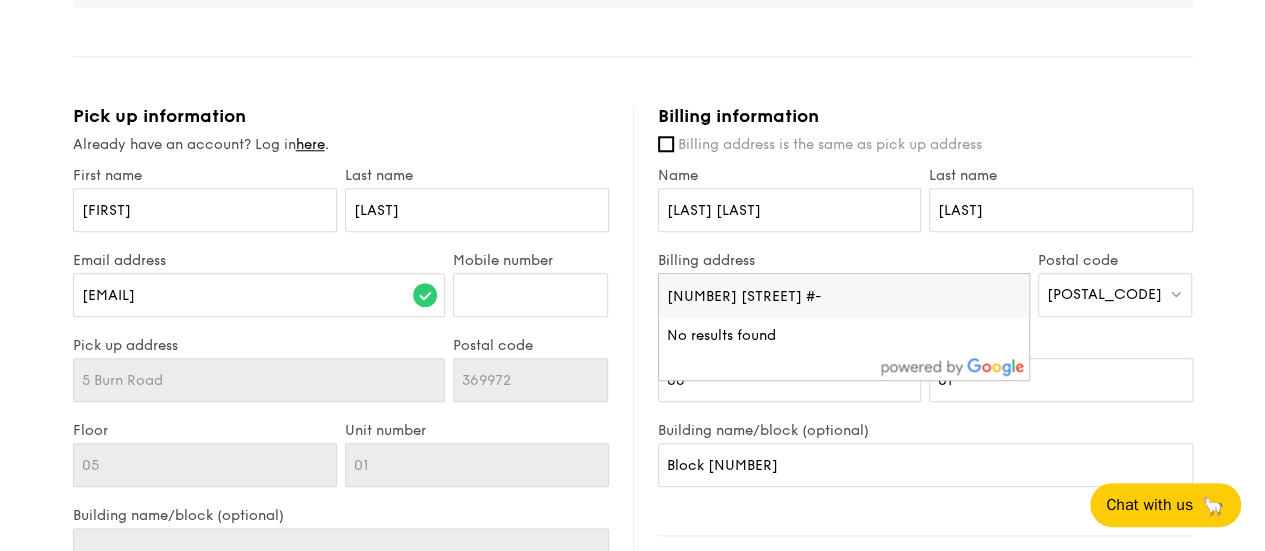 click on "[NUMBER] [STREET] #-" at bounding box center (844, 296) 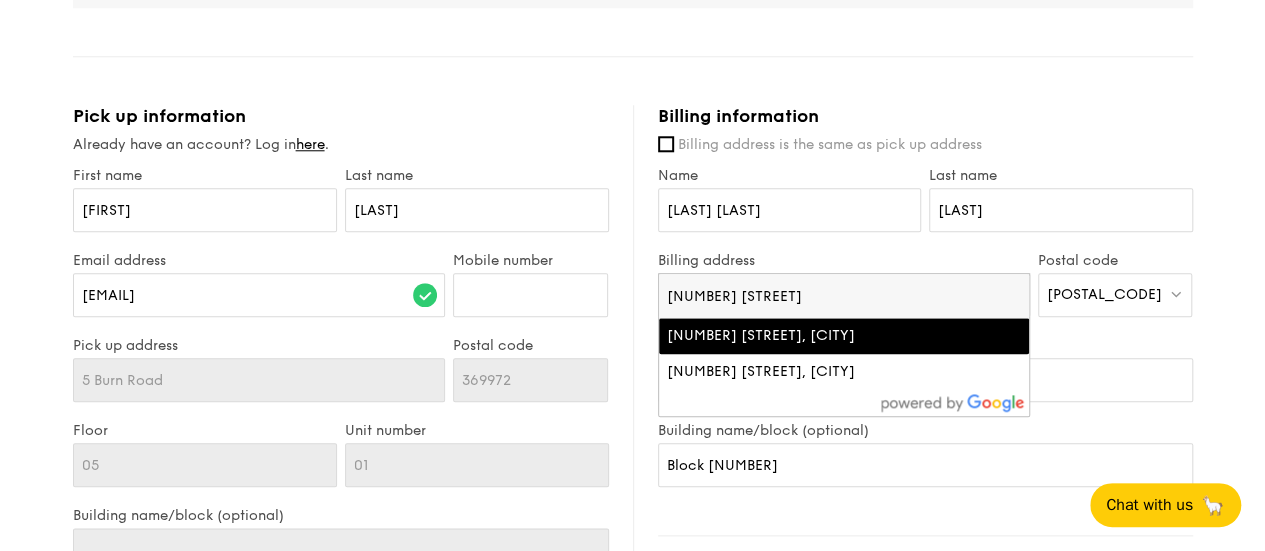 click on "[NUMBER] [STREET]" at bounding box center (844, 296) 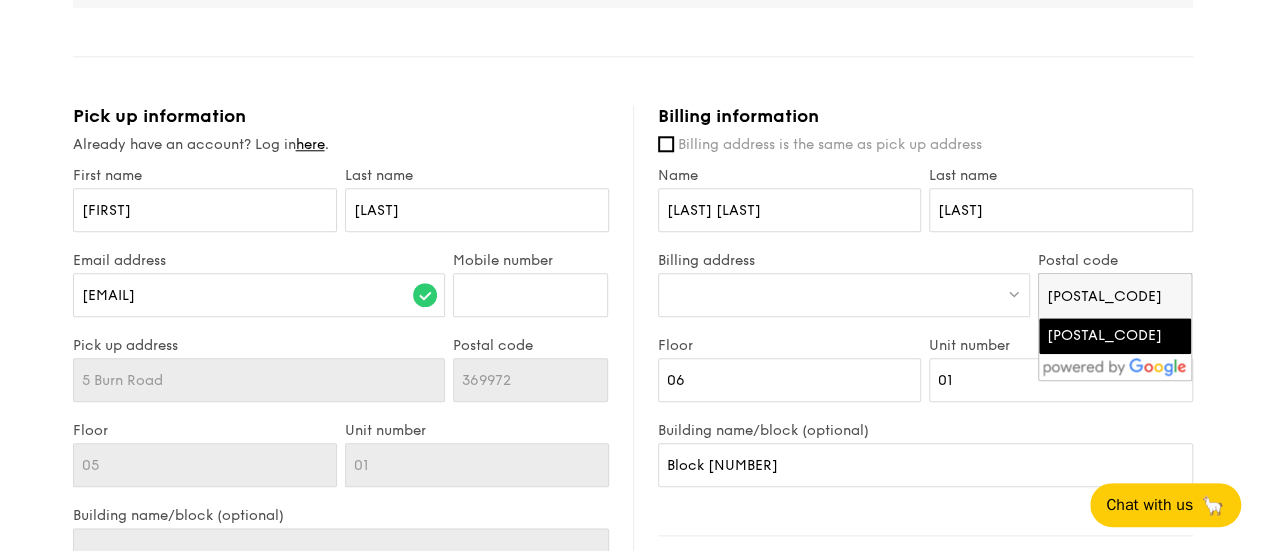 click at bounding box center [844, 295] 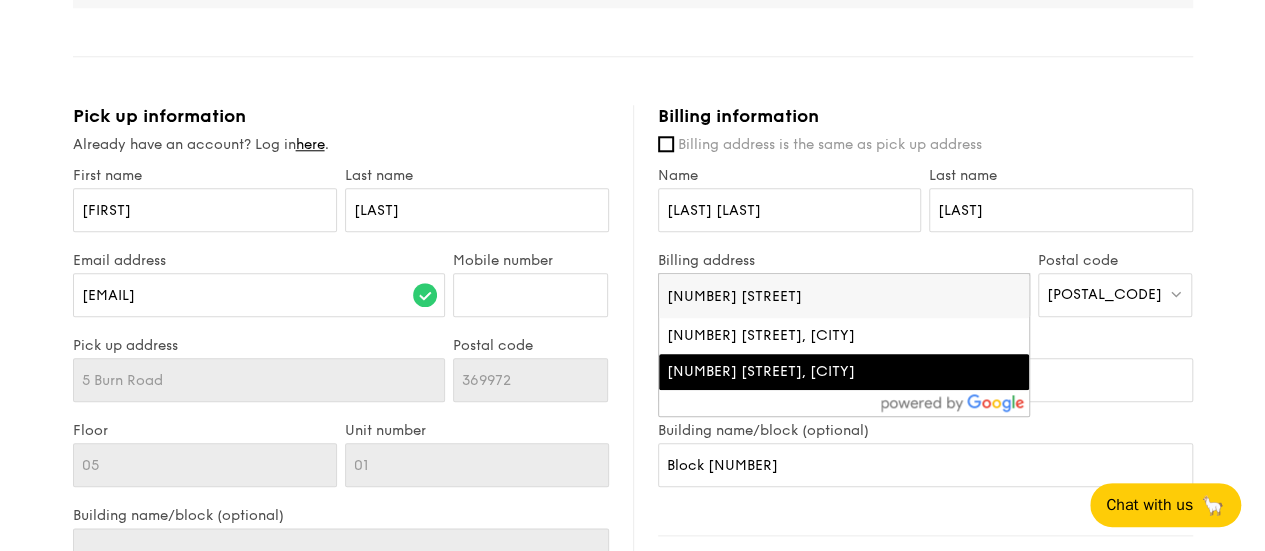 click on "[NUMBER] [STREET], [CITY]" at bounding box center [800, 372] 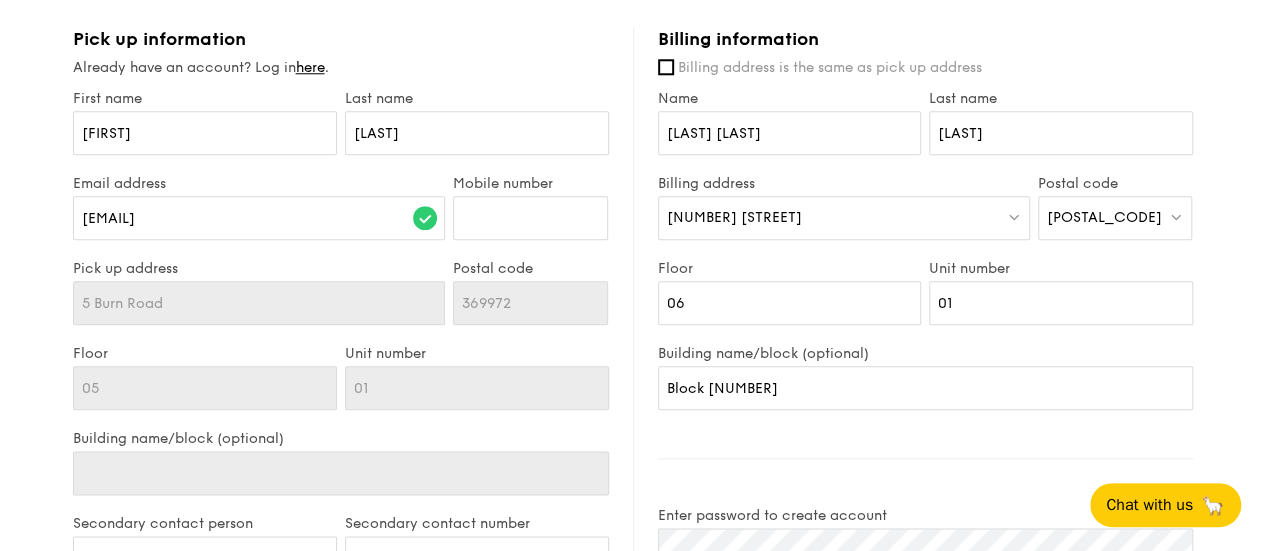 scroll, scrollTop: 1002, scrollLeft: 0, axis: vertical 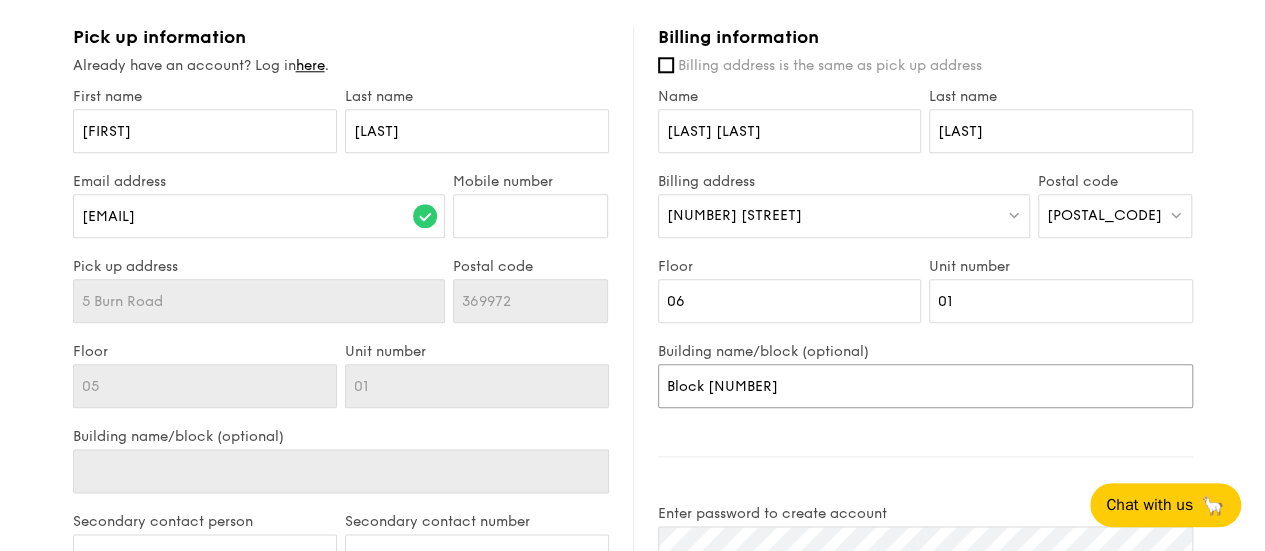 click on "Block [NUMBER]" at bounding box center (925, 386) 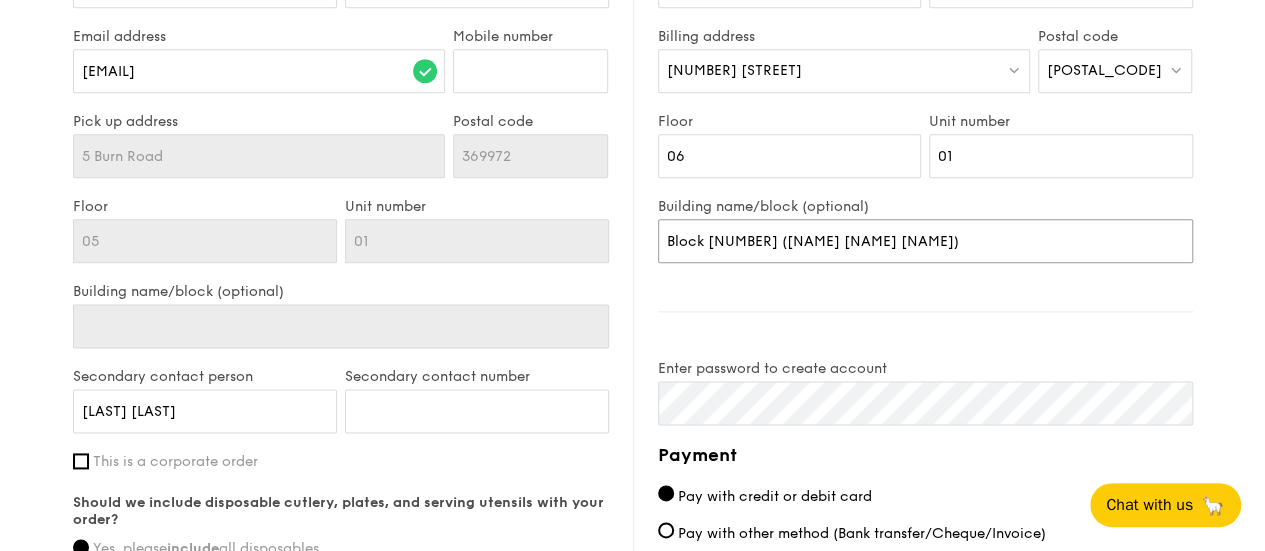 scroll, scrollTop: 1161, scrollLeft: 0, axis: vertical 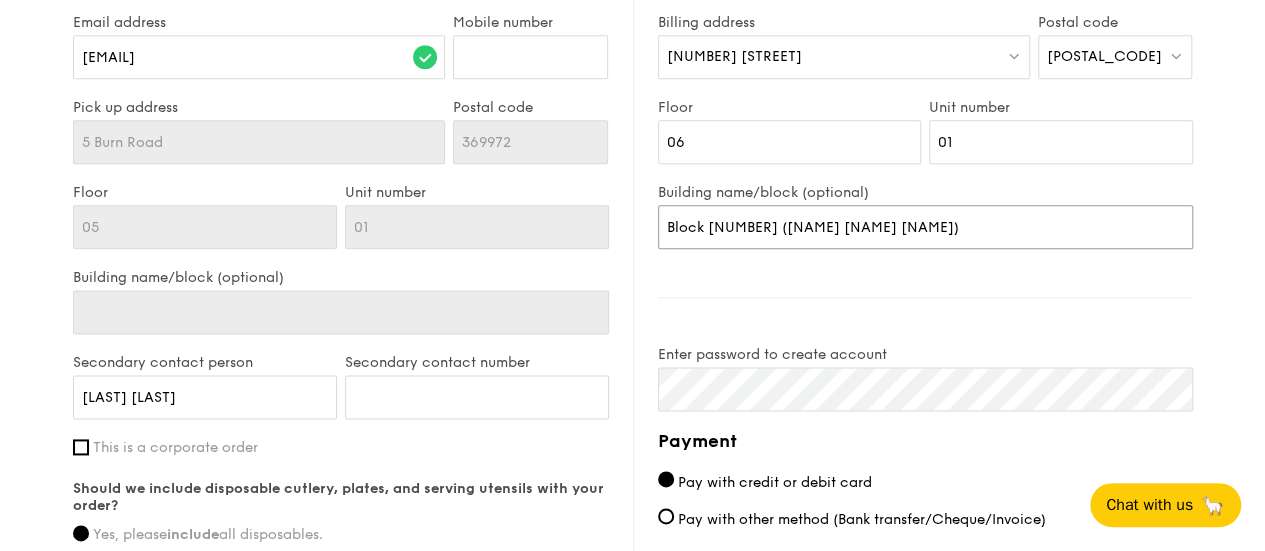type on "Block [NUMBER] ([NAME] [NAME] [NAME])" 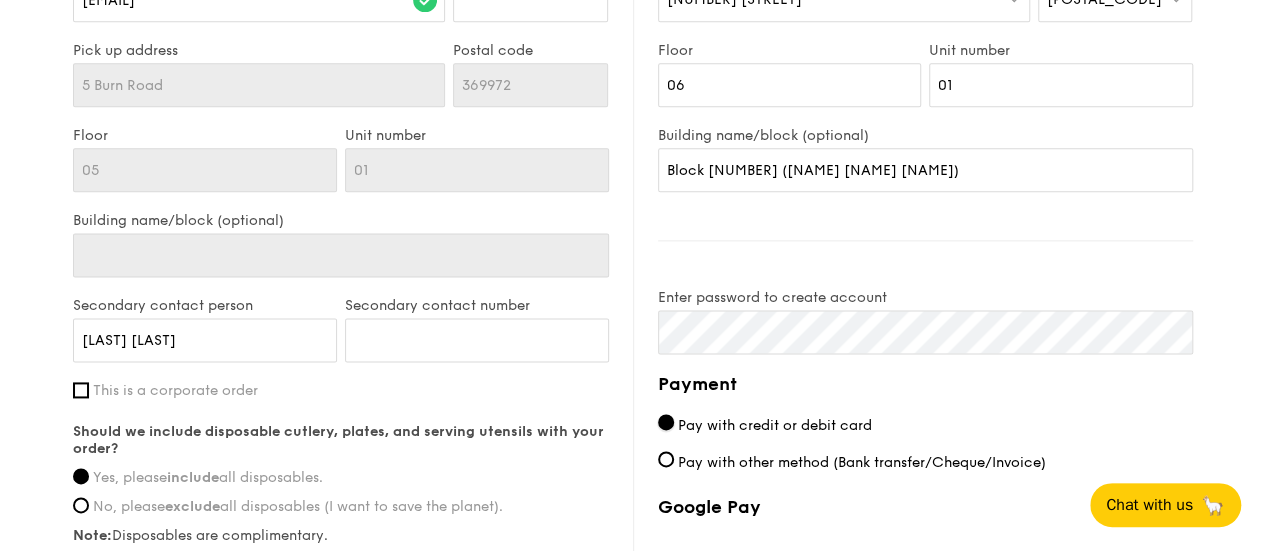 scroll, scrollTop: 1246, scrollLeft: 0, axis: vertical 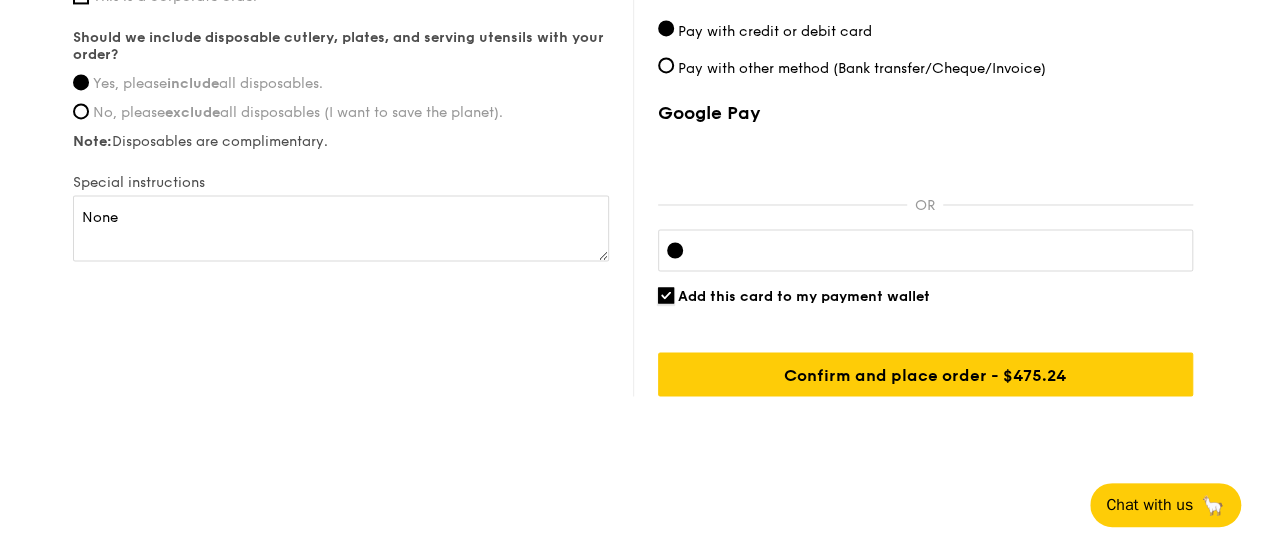 click on "Add this card to my payment wallet" at bounding box center [666, 295] 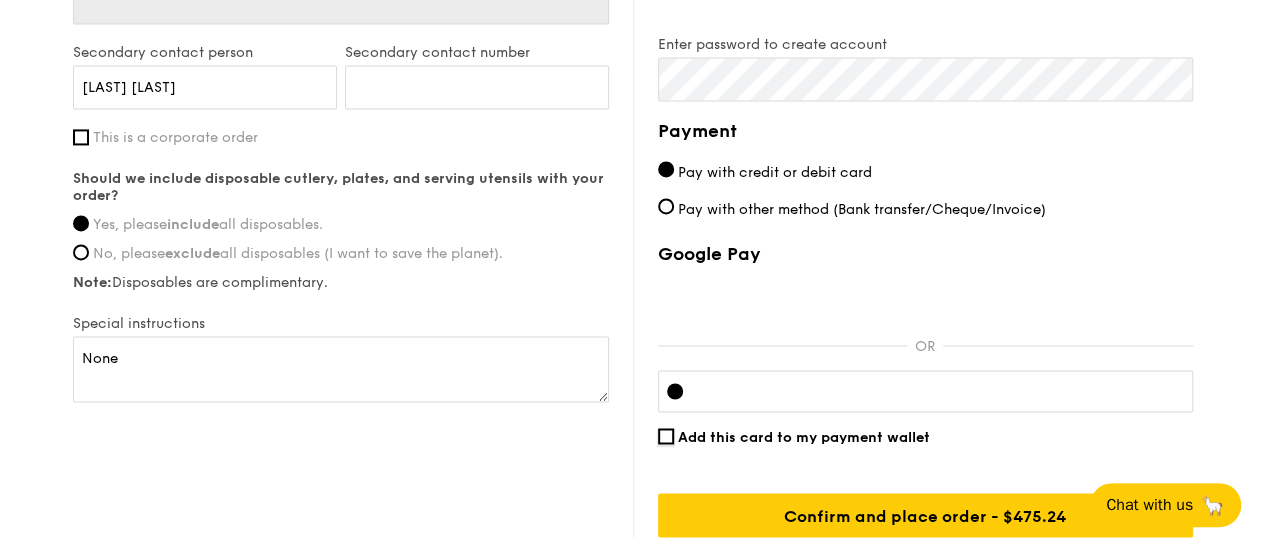 scroll, scrollTop: 1612, scrollLeft: 0, axis: vertical 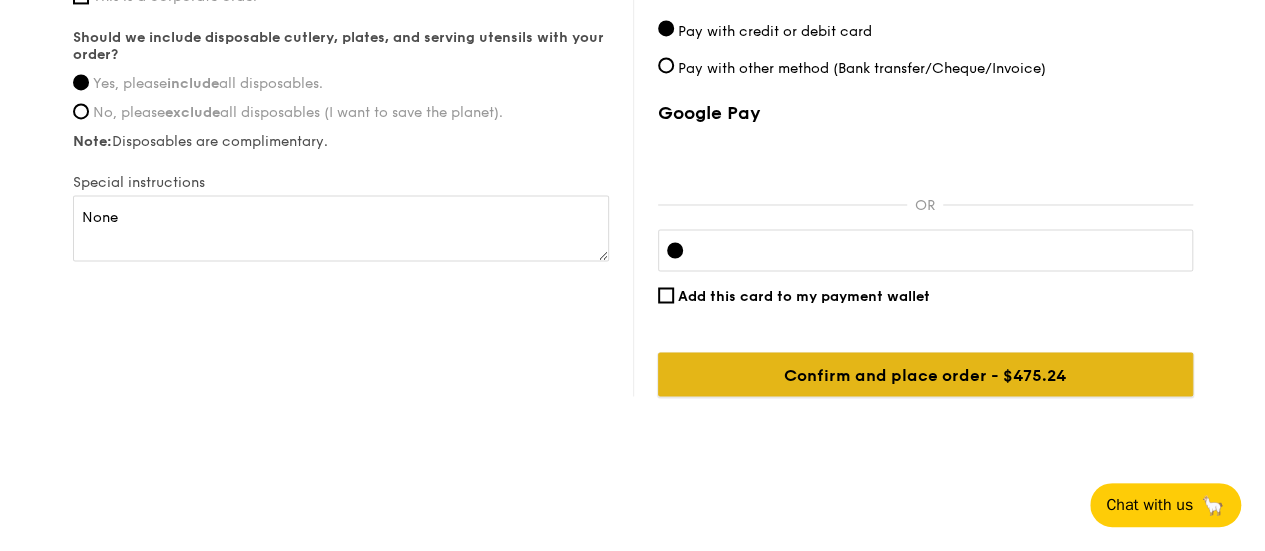 click on "Confirm and place order - $475.24" at bounding box center [925, 374] 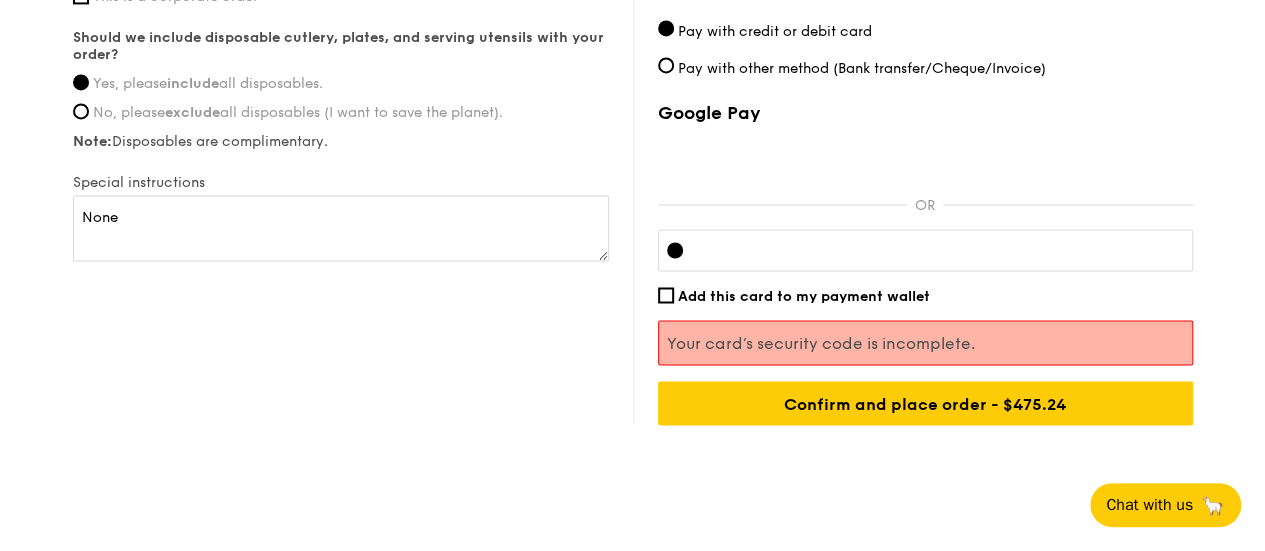 click at bounding box center (925, 250) 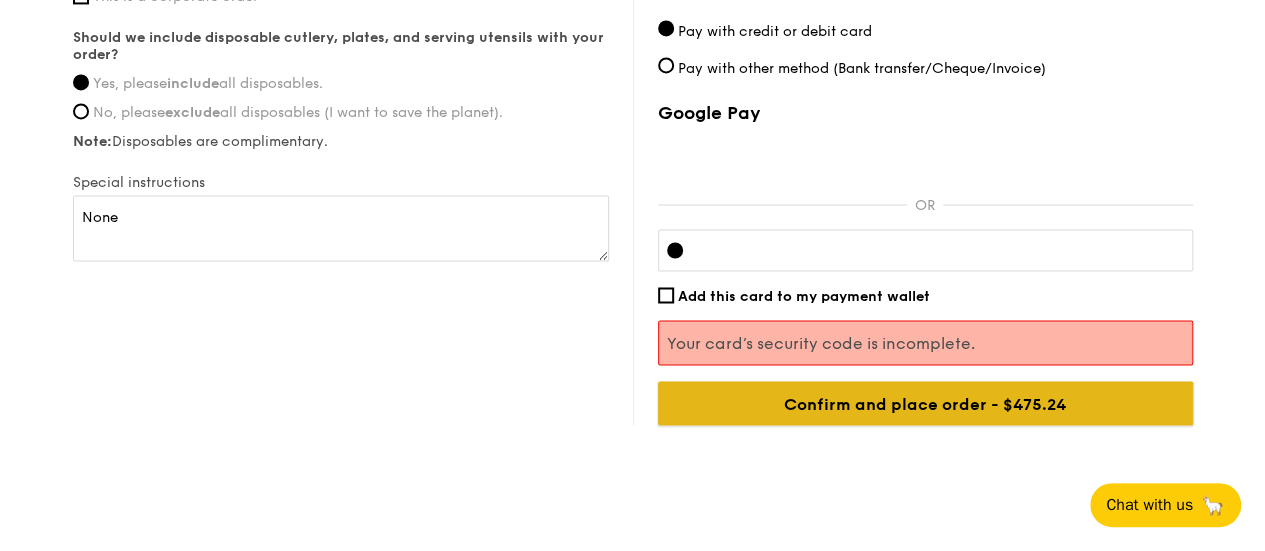 click on "Confirm and place order - $475.24" at bounding box center [925, 403] 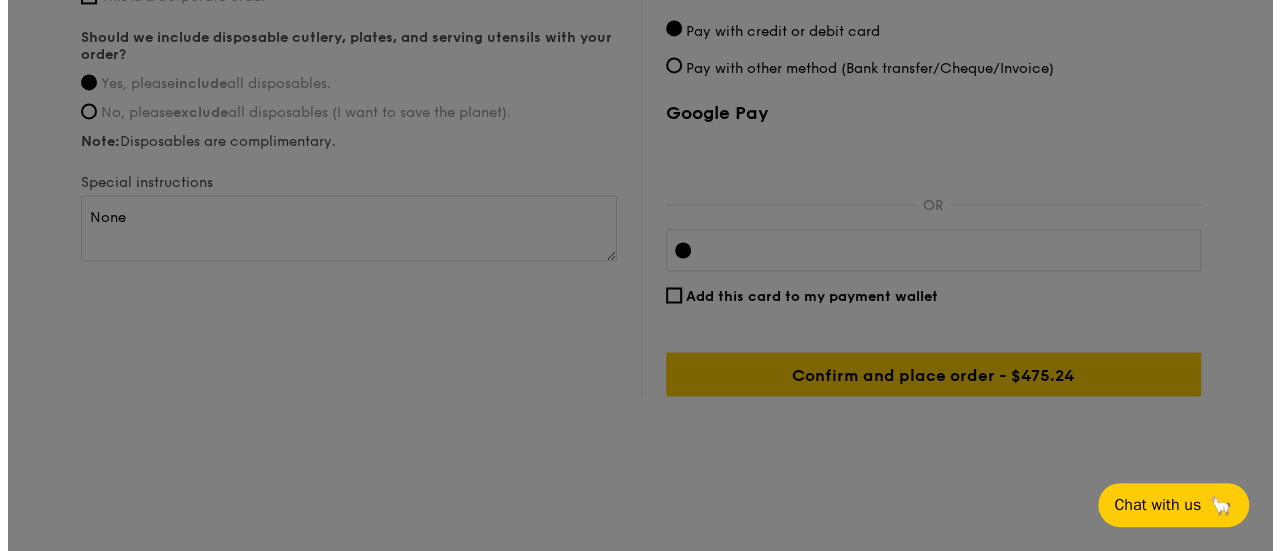 scroll, scrollTop: 0, scrollLeft: 0, axis: both 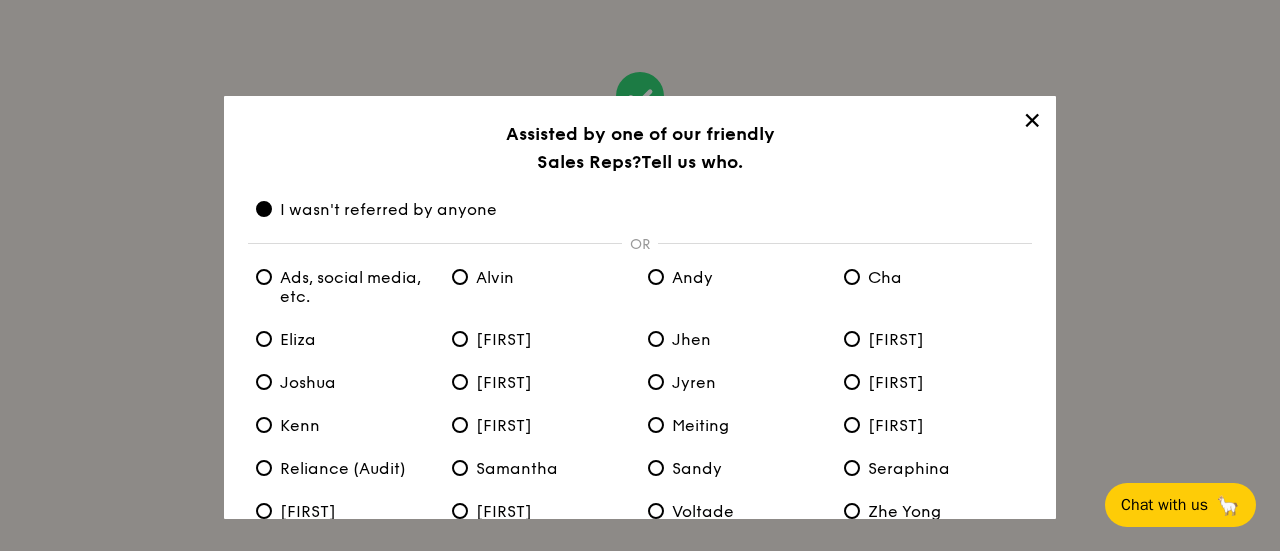drag, startPoint x: 1056, startPoint y: 224, endPoint x: 1046, endPoint y: 268, distance: 45.122055 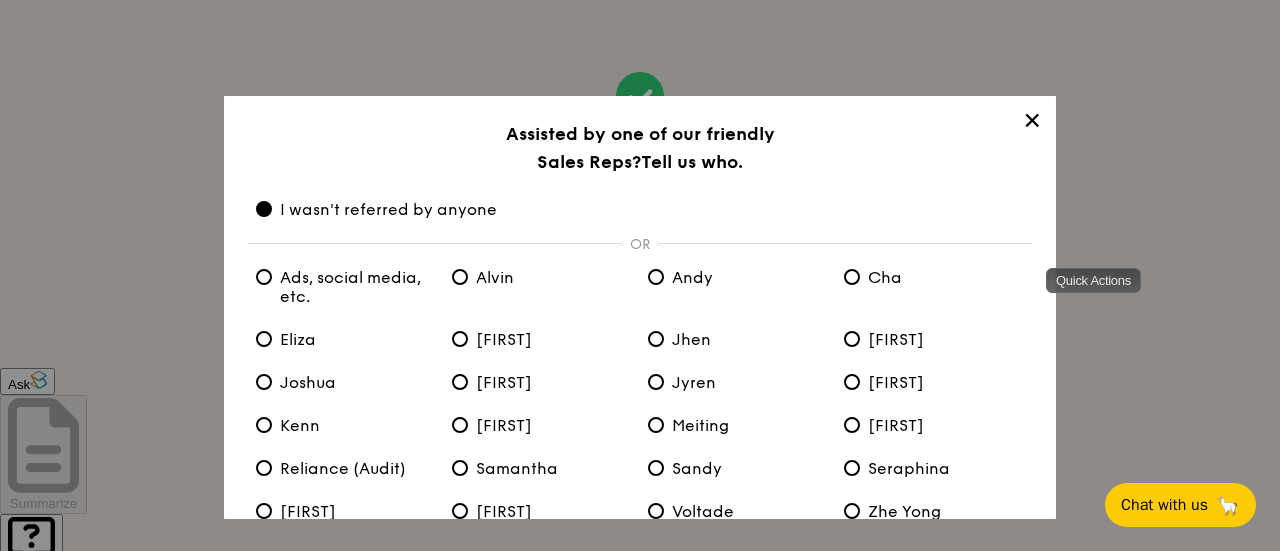 click on "✕" at bounding box center (1032, 124) 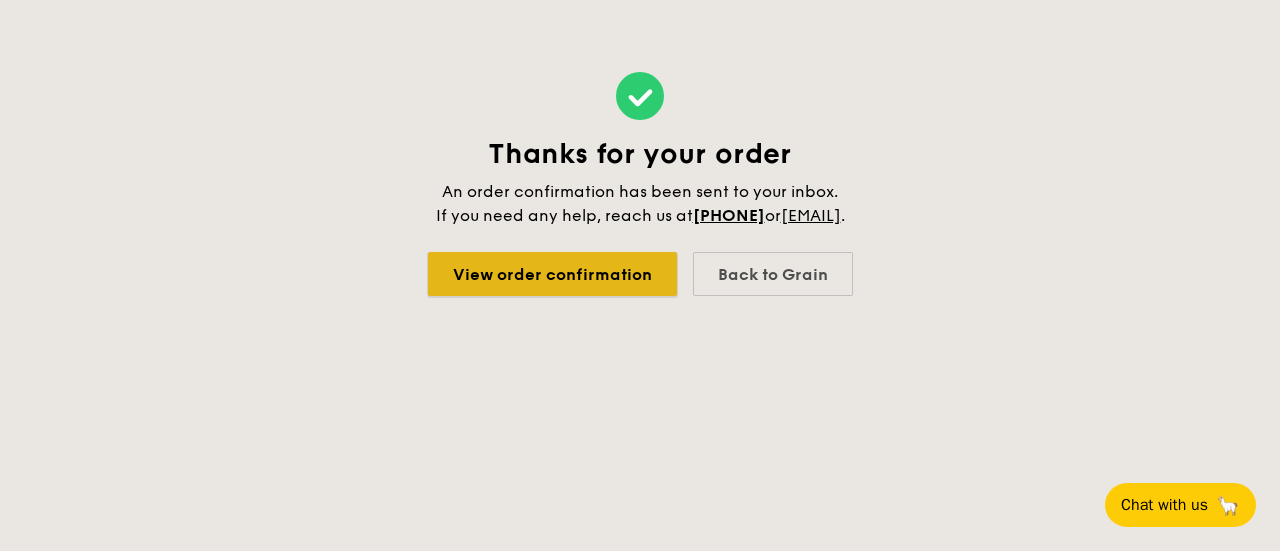 click on "View order confirmation" at bounding box center [552, 274] 